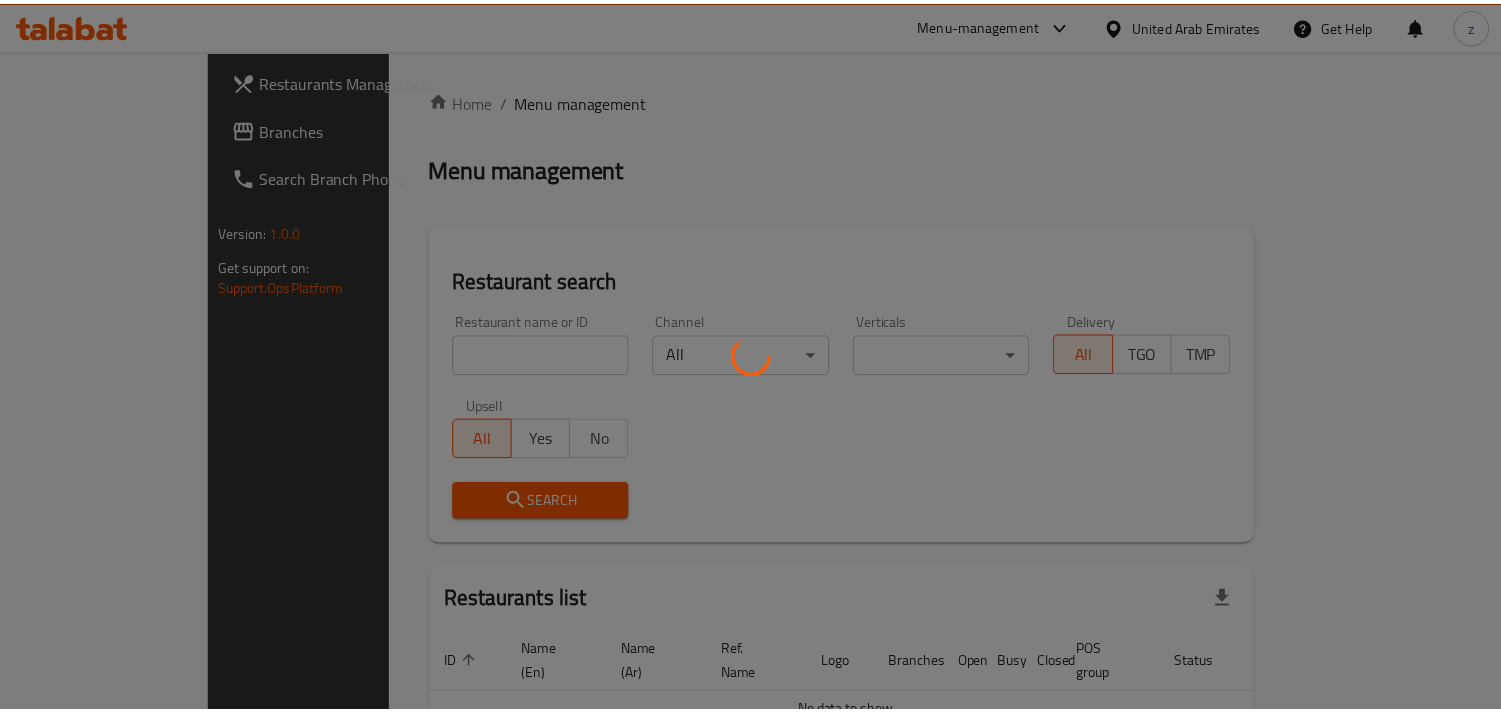 scroll, scrollTop: 0, scrollLeft: 0, axis: both 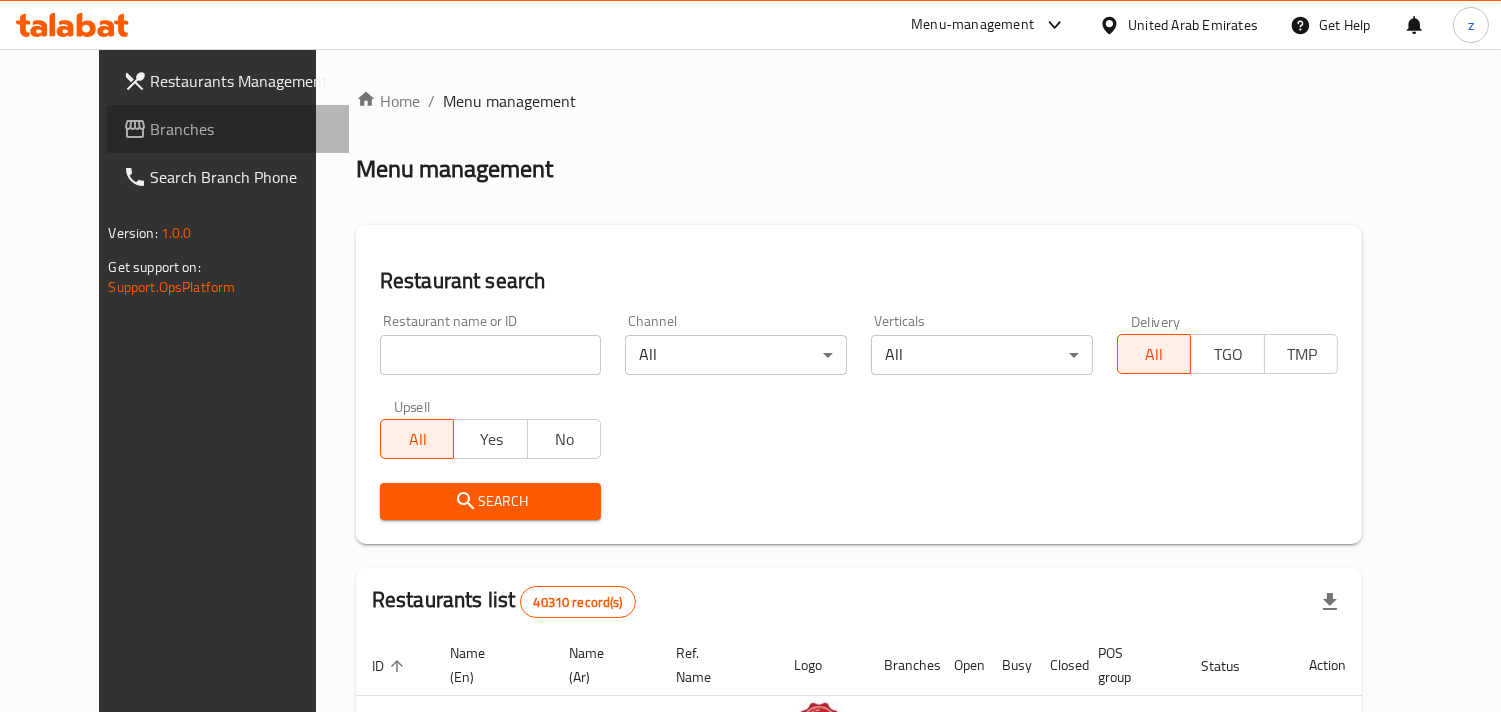 click on "Branches" at bounding box center [228, 129] 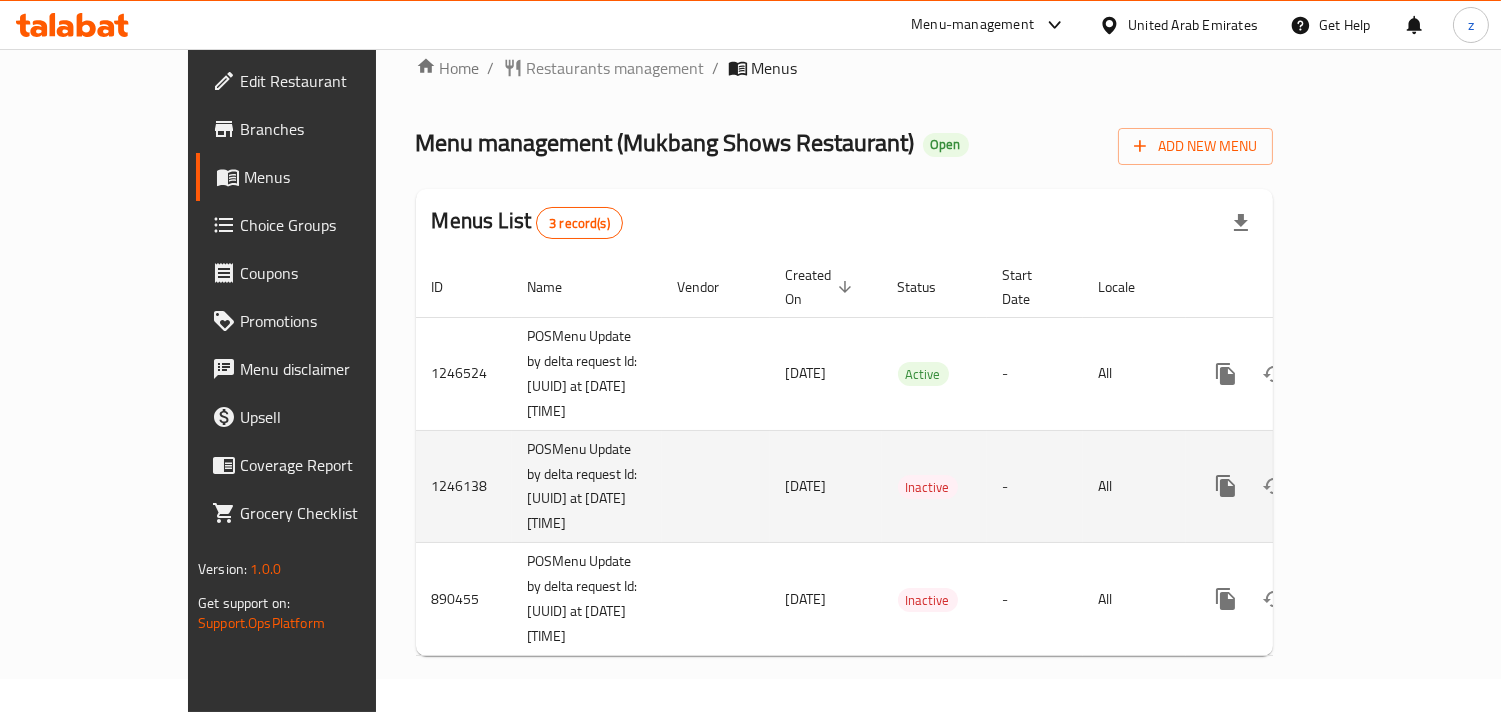 scroll, scrollTop: 0, scrollLeft: 0, axis: both 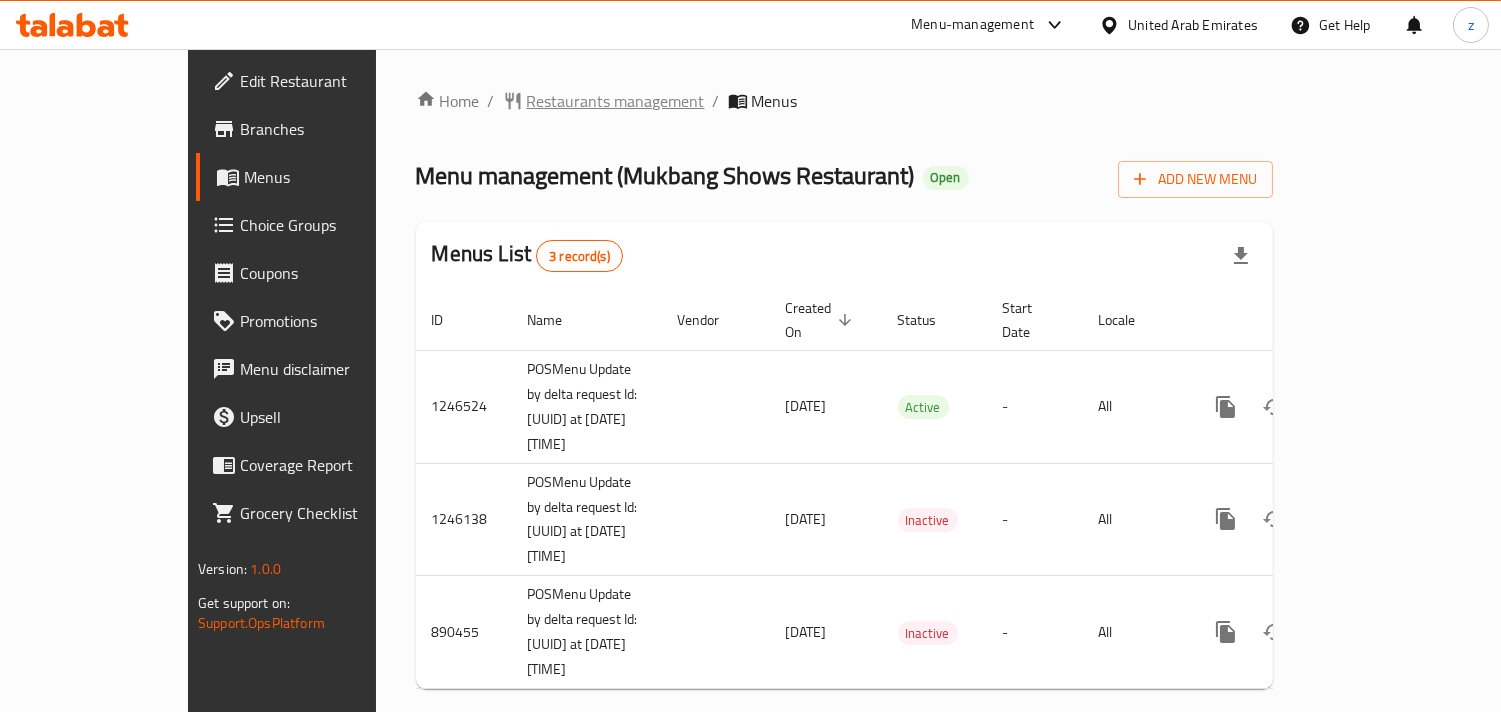 click on "Restaurants management" at bounding box center [616, 101] 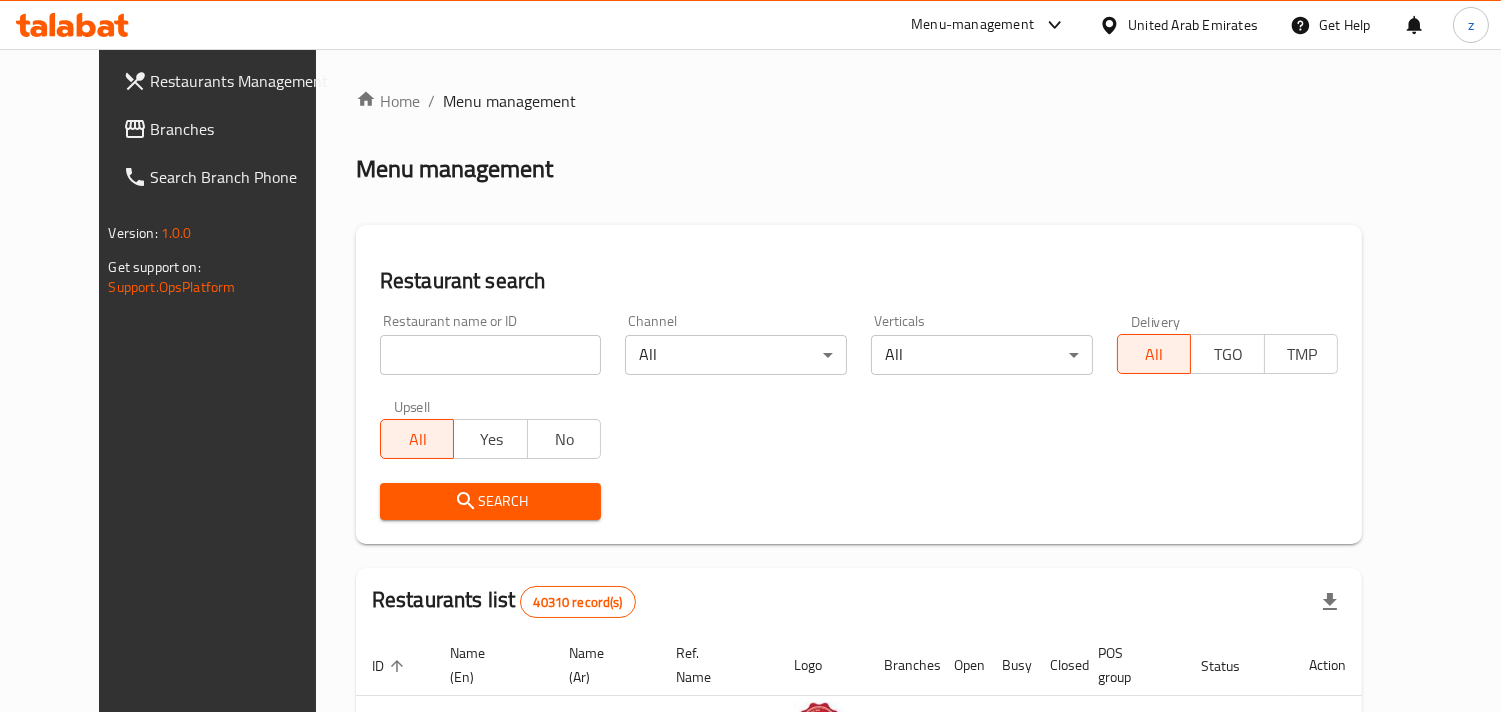 click at bounding box center (491, 355) 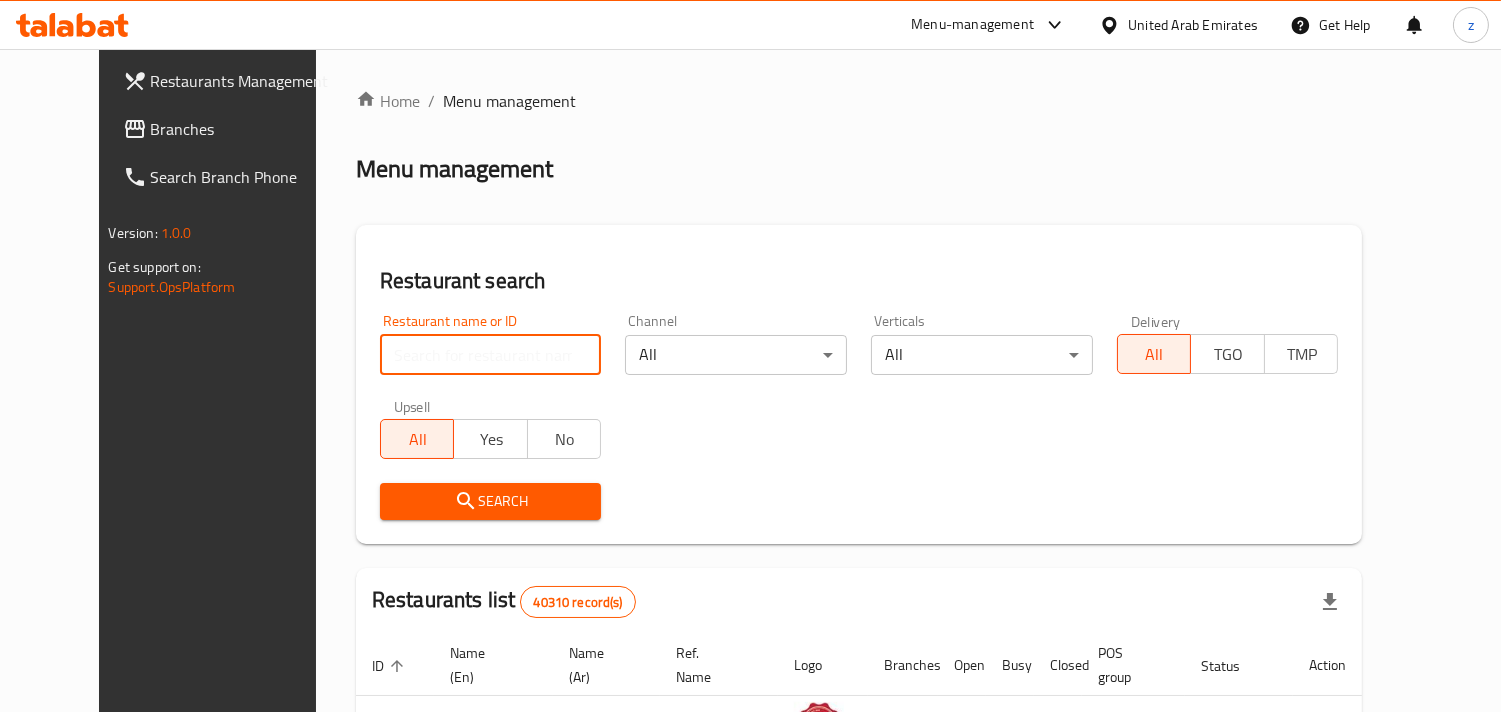 paste on "634584" 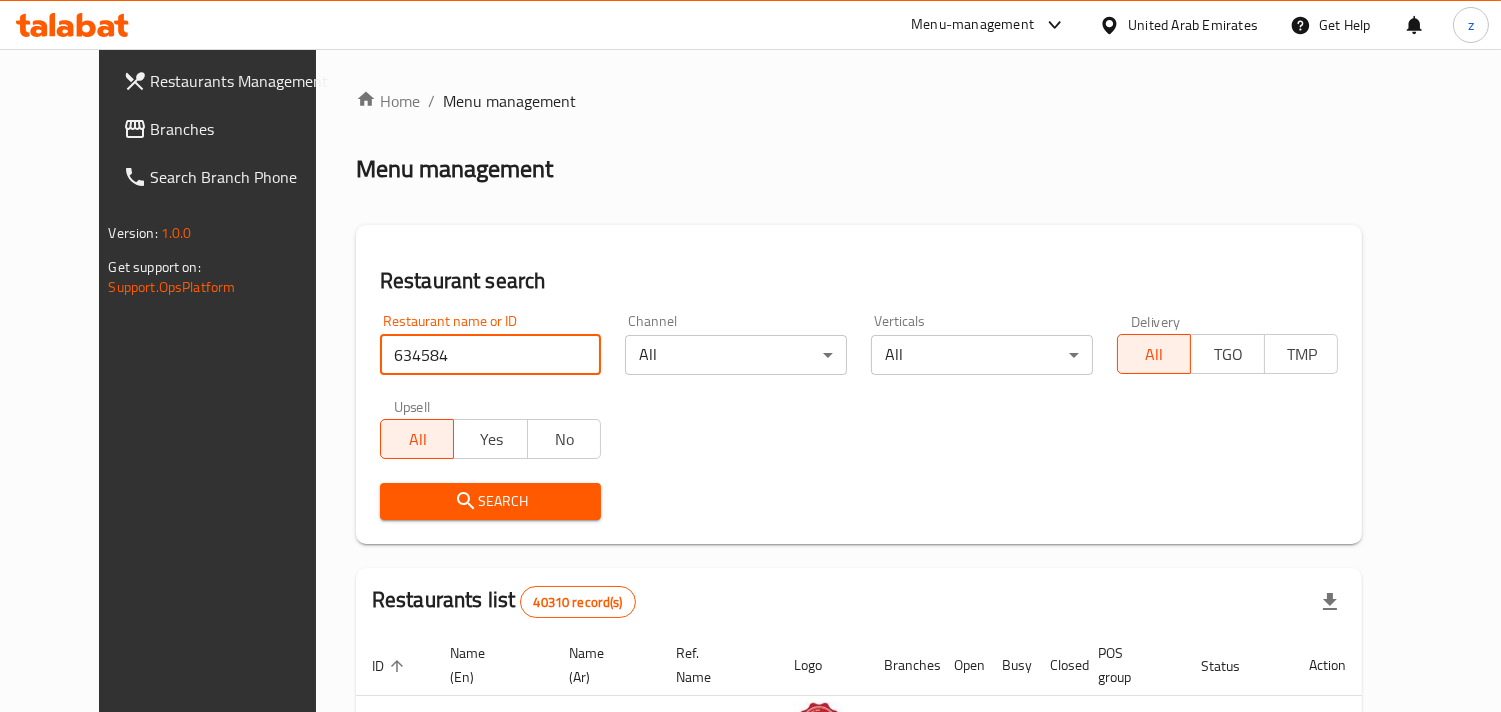 type on "634584" 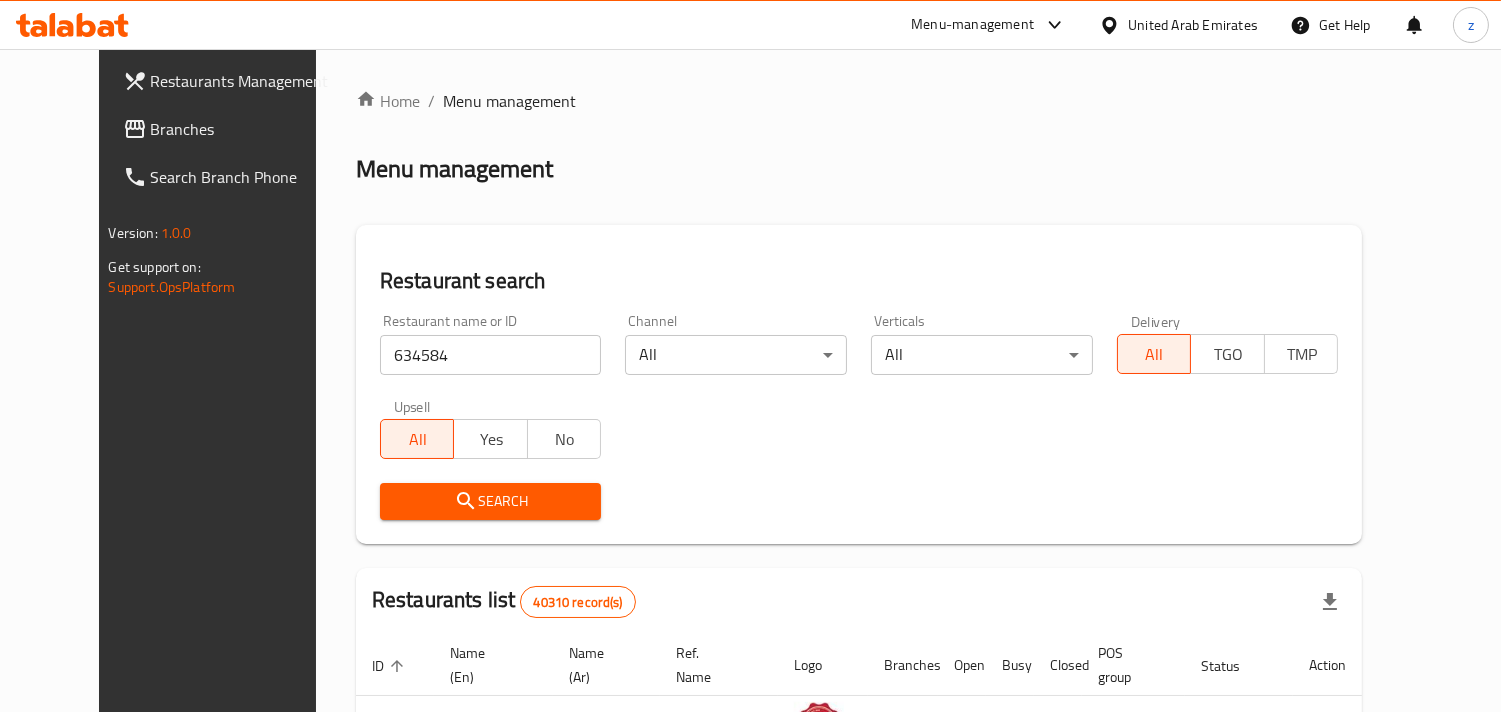 click on "Search" at bounding box center (491, 501) 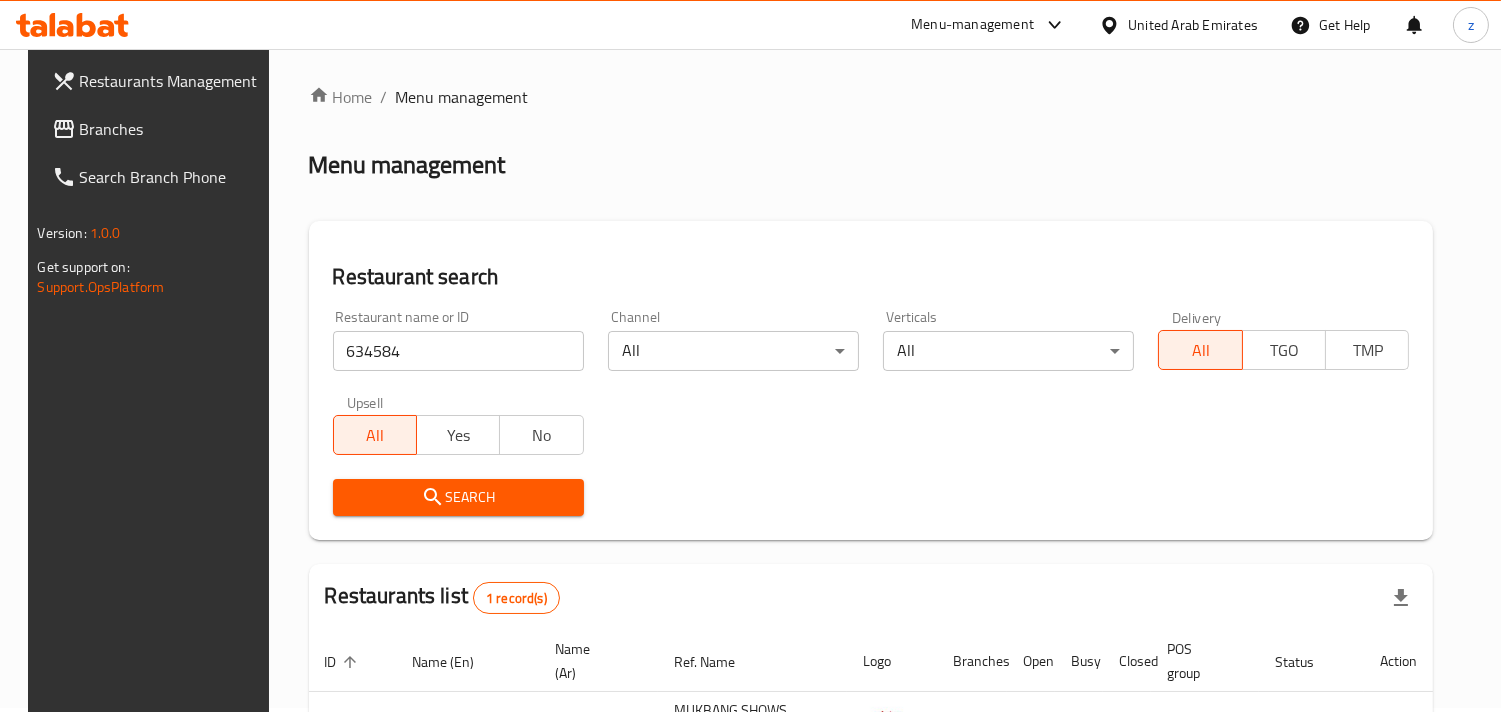 scroll, scrollTop: 0, scrollLeft: 0, axis: both 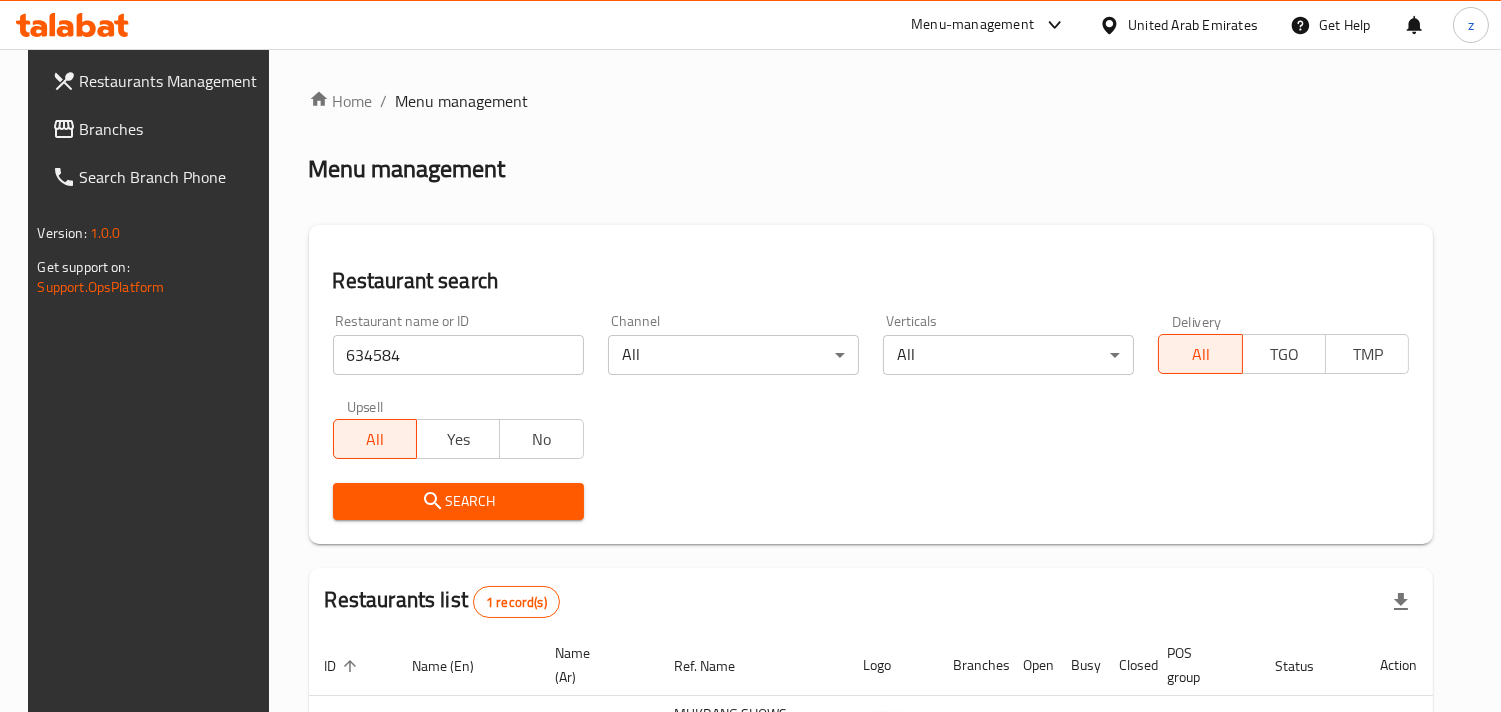 click on "Restaurants Management" at bounding box center [171, 81] 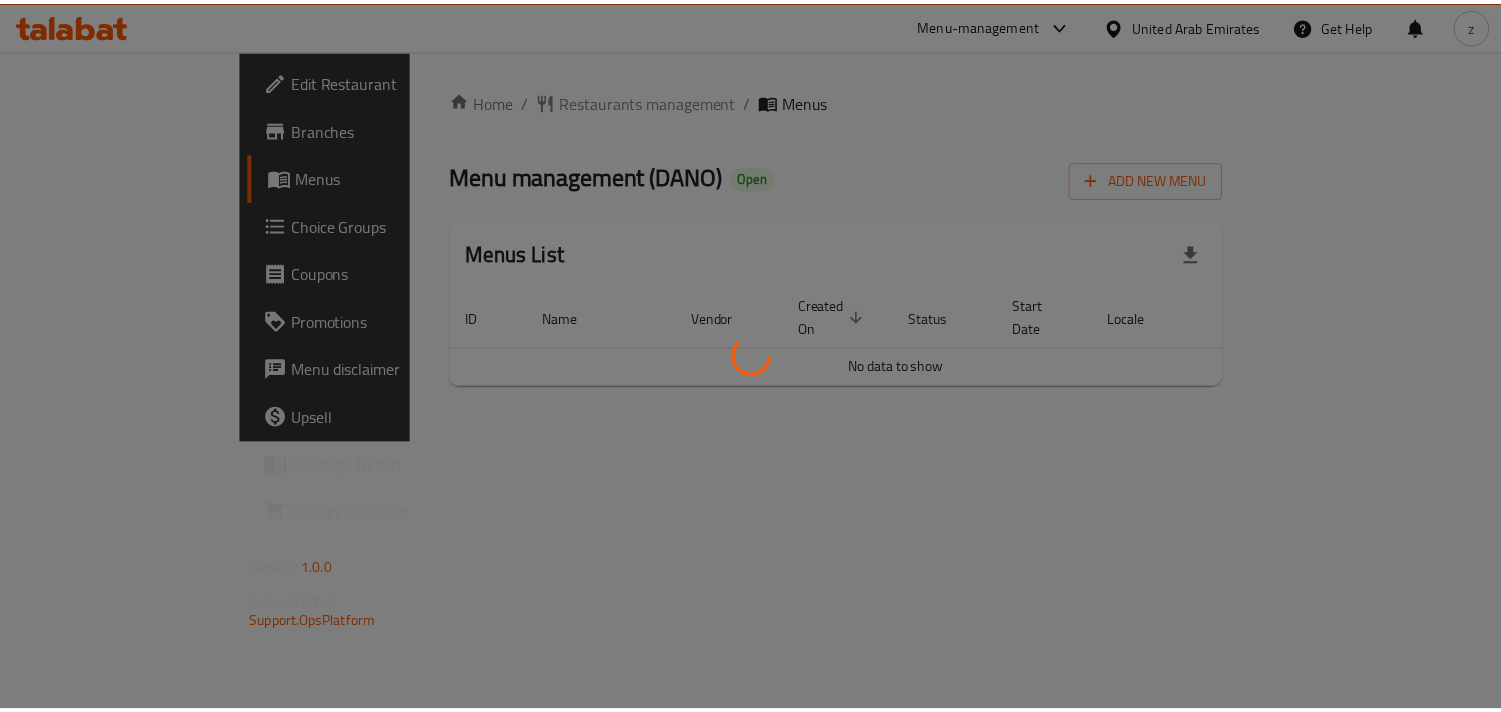 scroll, scrollTop: 0, scrollLeft: 0, axis: both 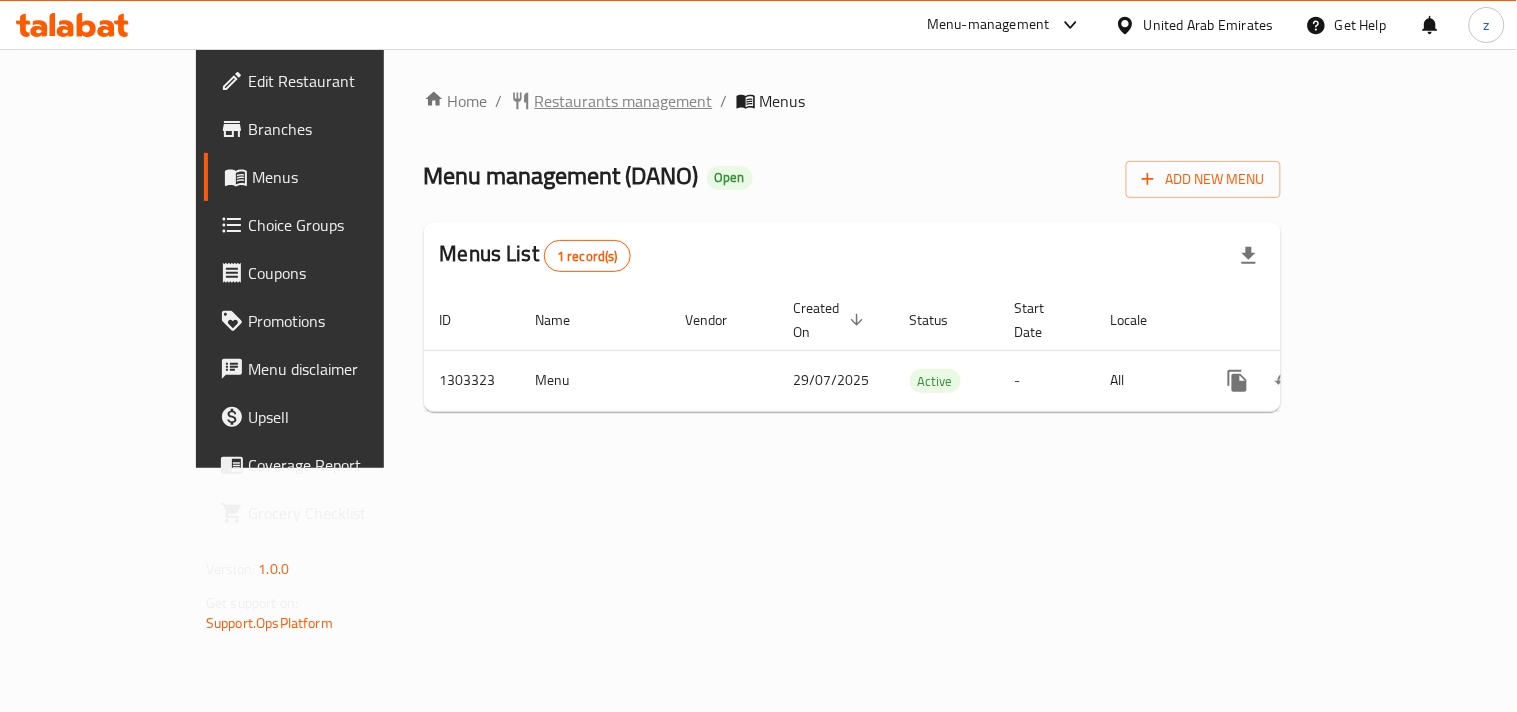 click on "Restaurants management" at bounding box center (624, 101) 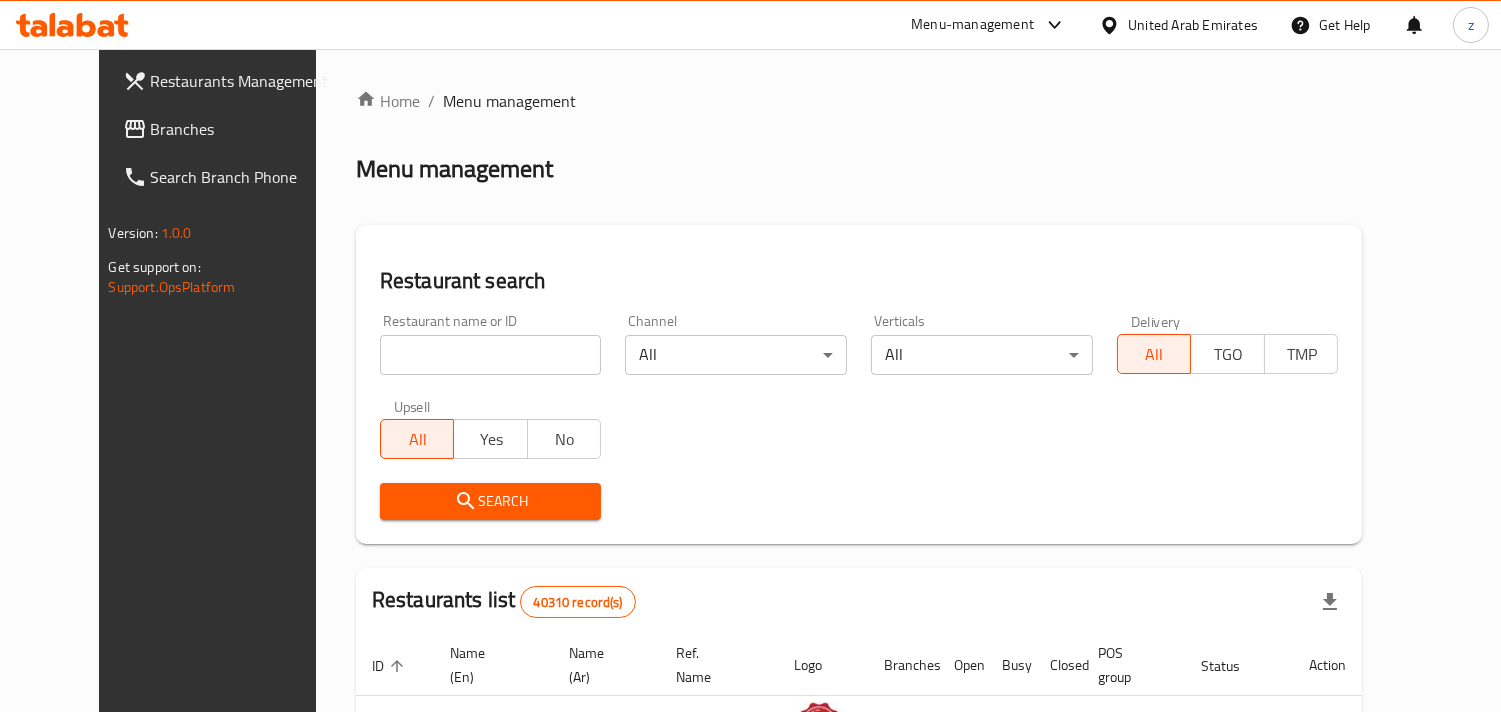 click on "Branches" at bounding box center [242, 129] 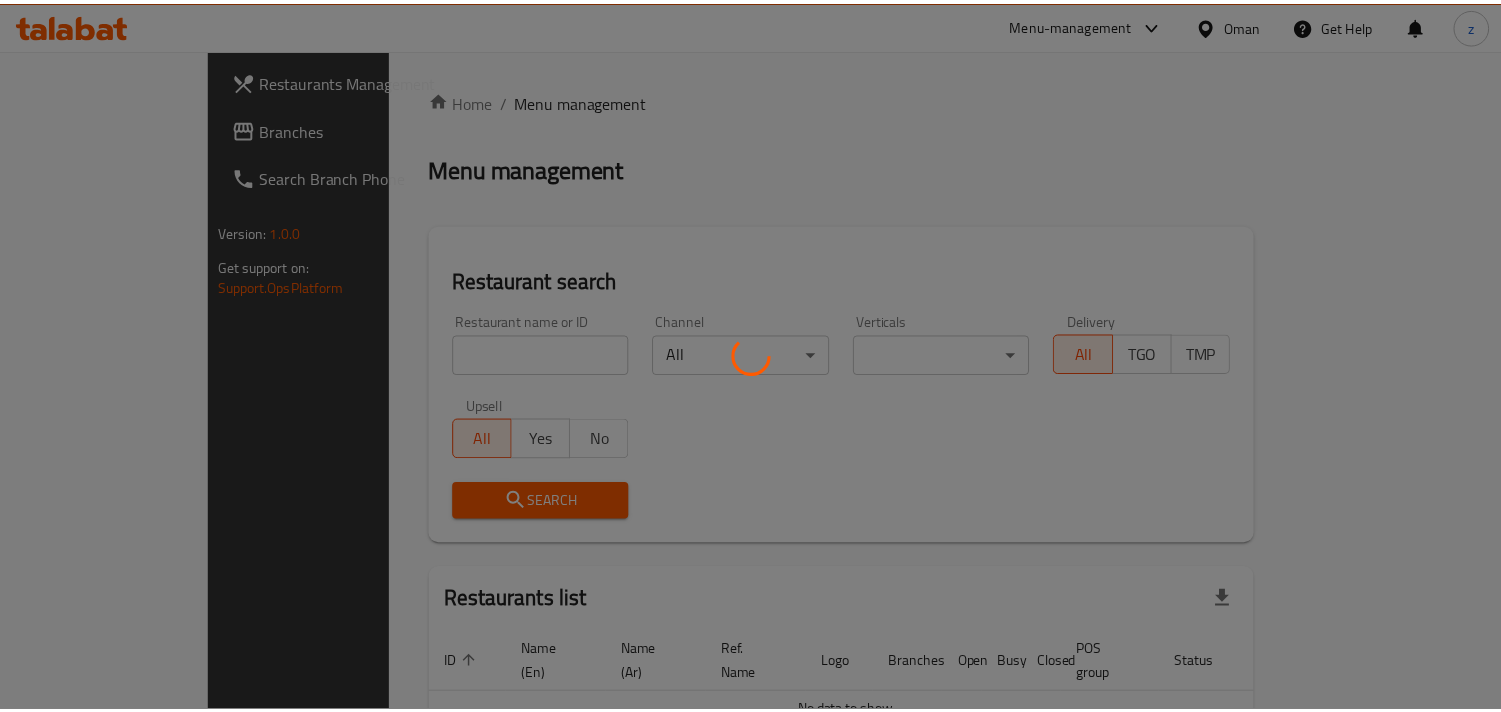 scroll, scrollTop: 0, scrollLeft: 0, axis: both 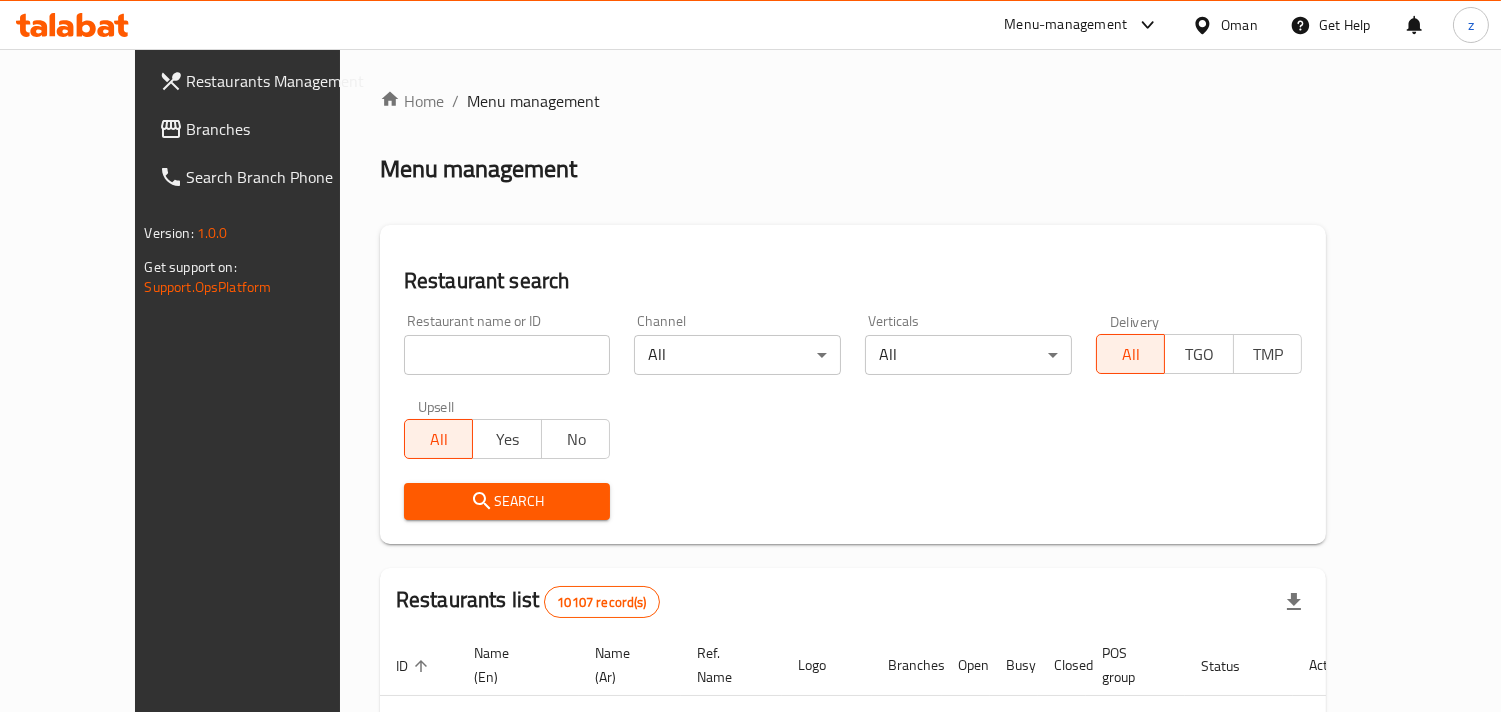 click on "Branches" at bounding box center (278, 129) 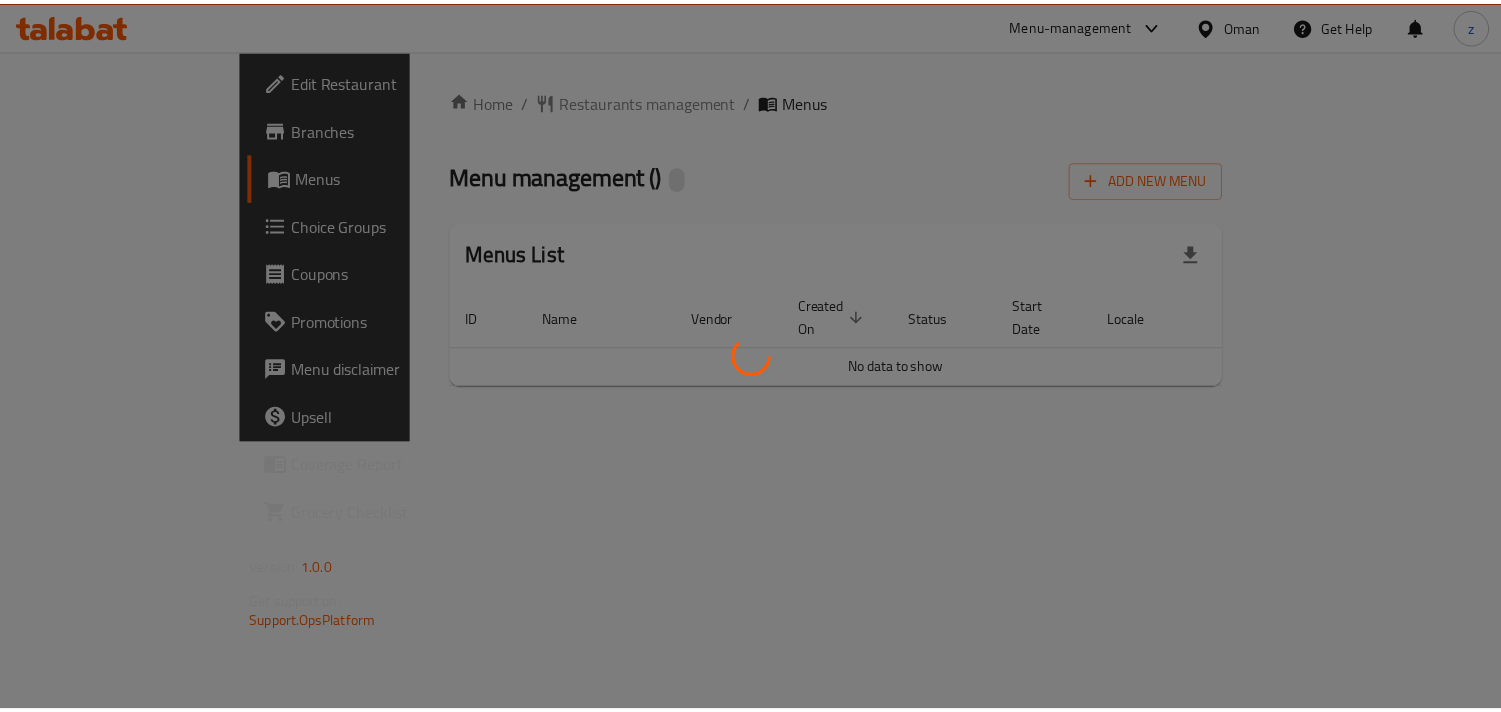 scroll, scrollTop: 0, scrollLeft: 0, axis: both 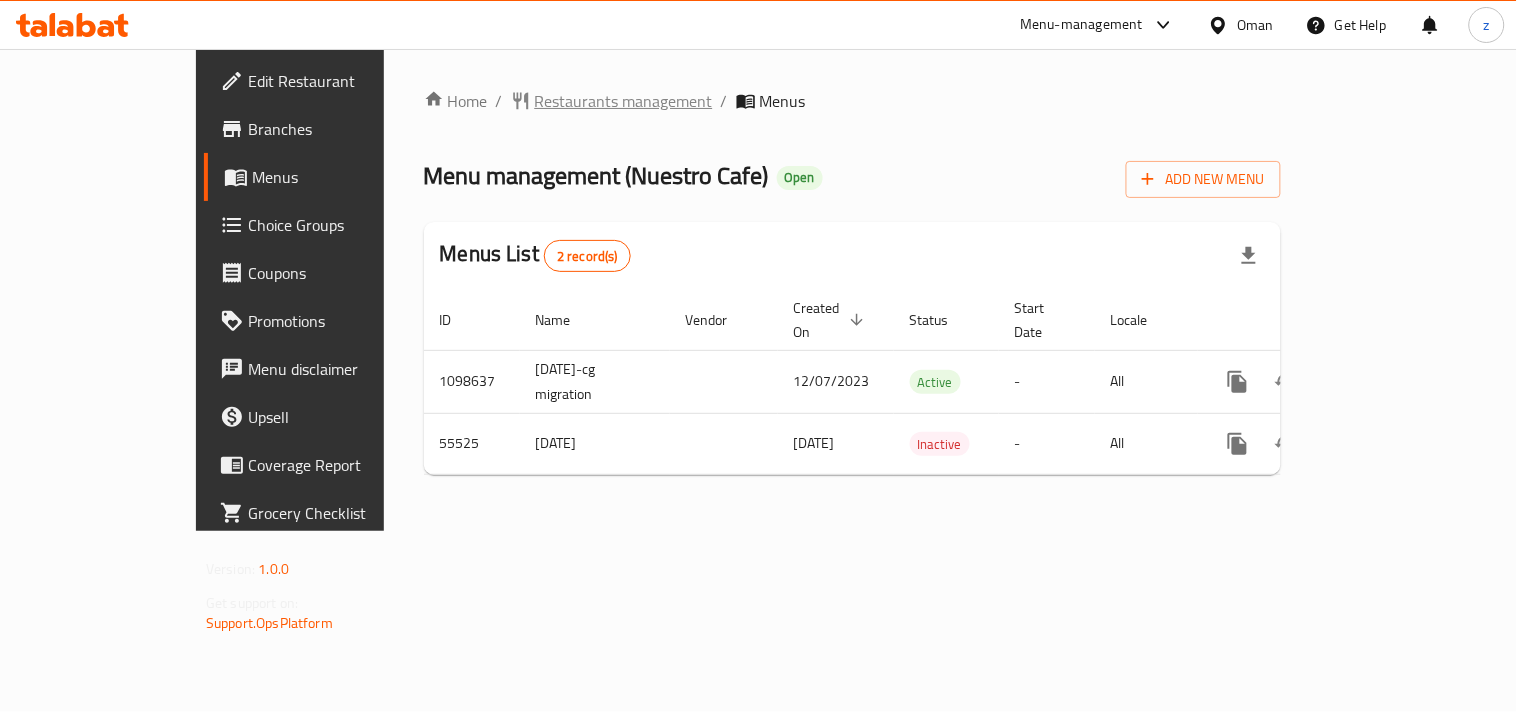 click on "Restaurants management" at bounding box center [624, 101] 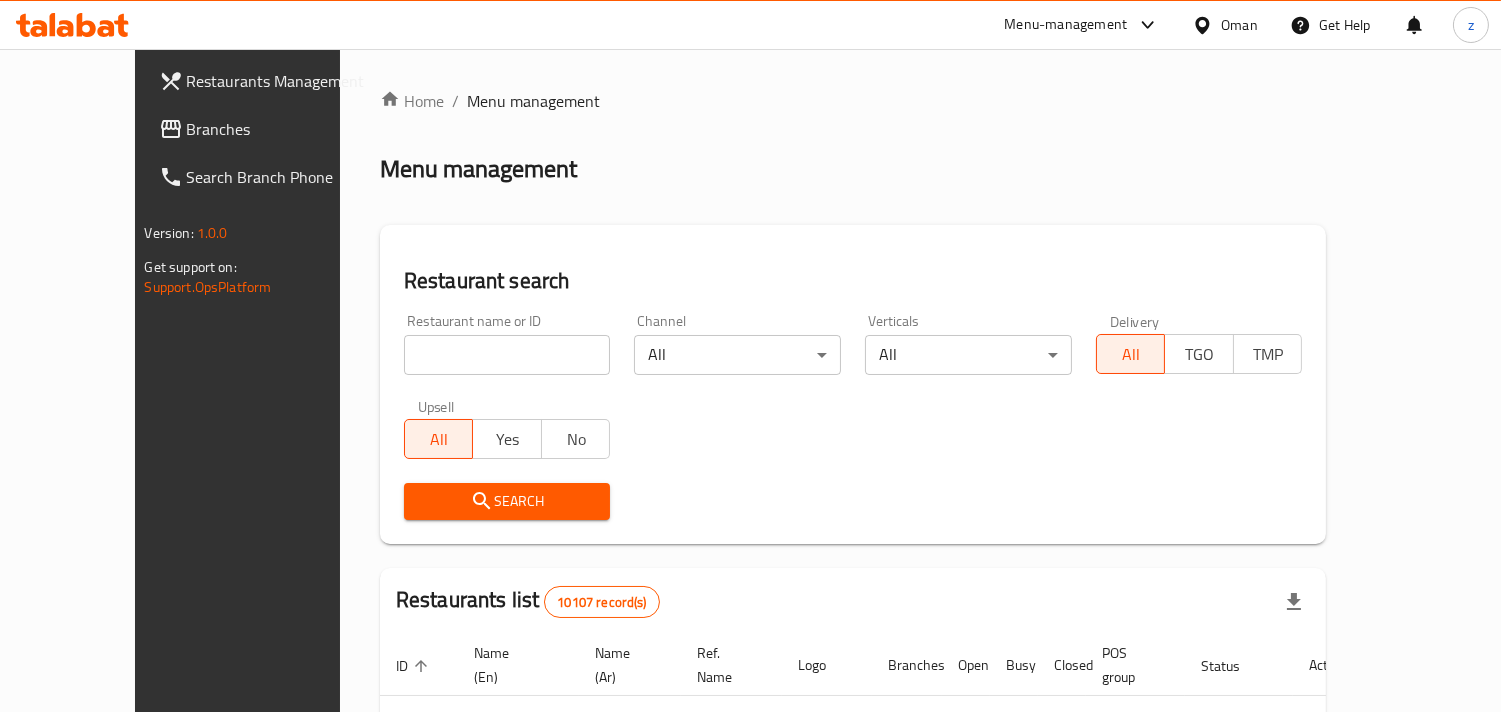 click on "Branches" at bounding box center (278, 129) 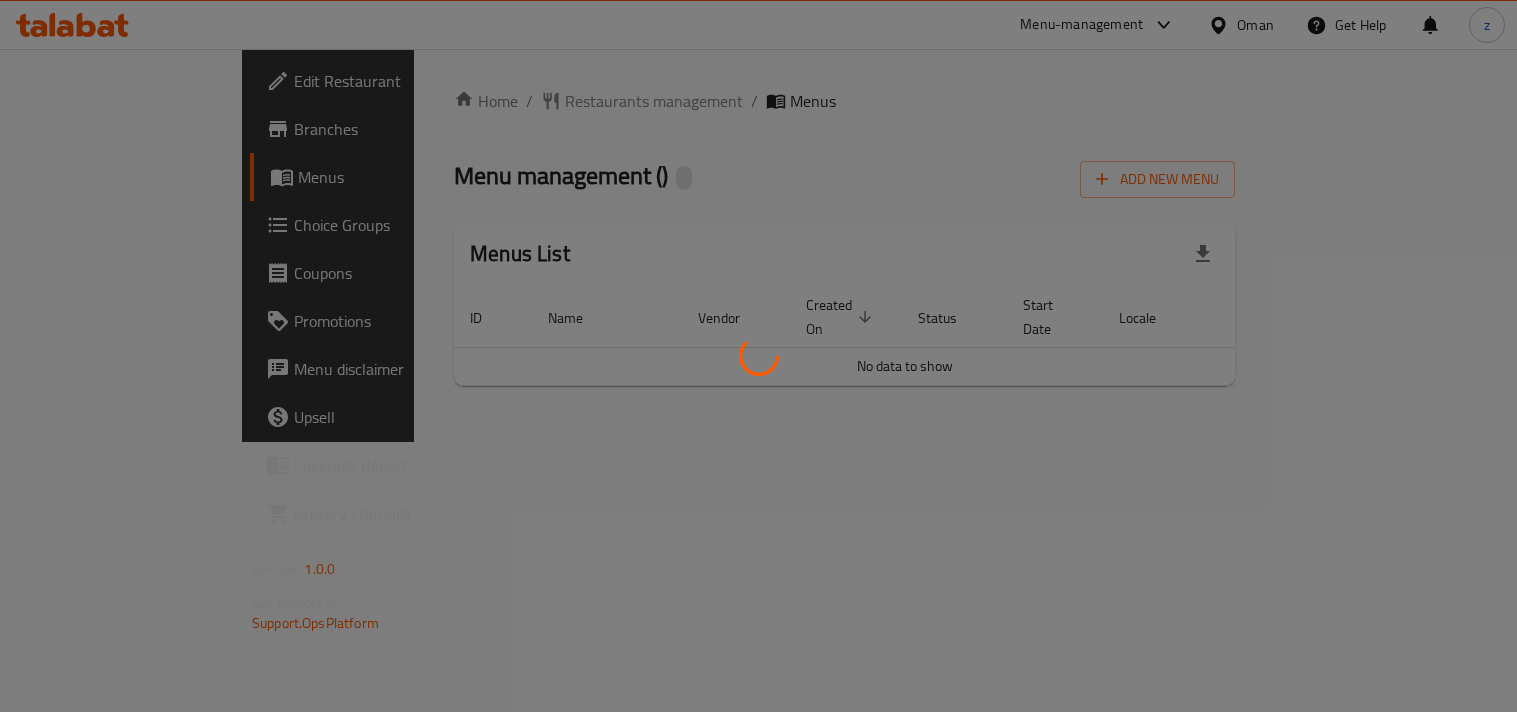 scroll, scrollTop: 0, scrollLeft: 0, axis: both 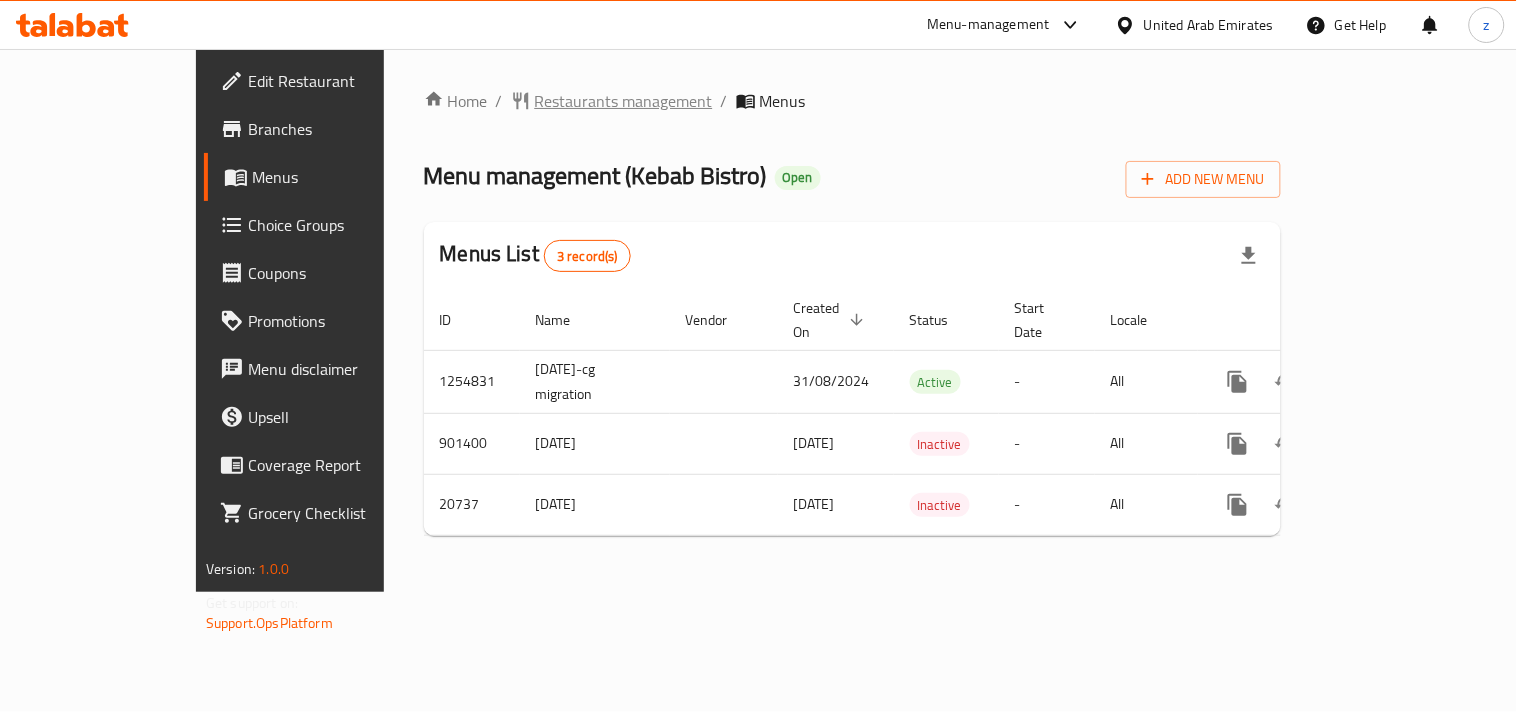 click on "Restaurants management" at bounding box center (624, 101) 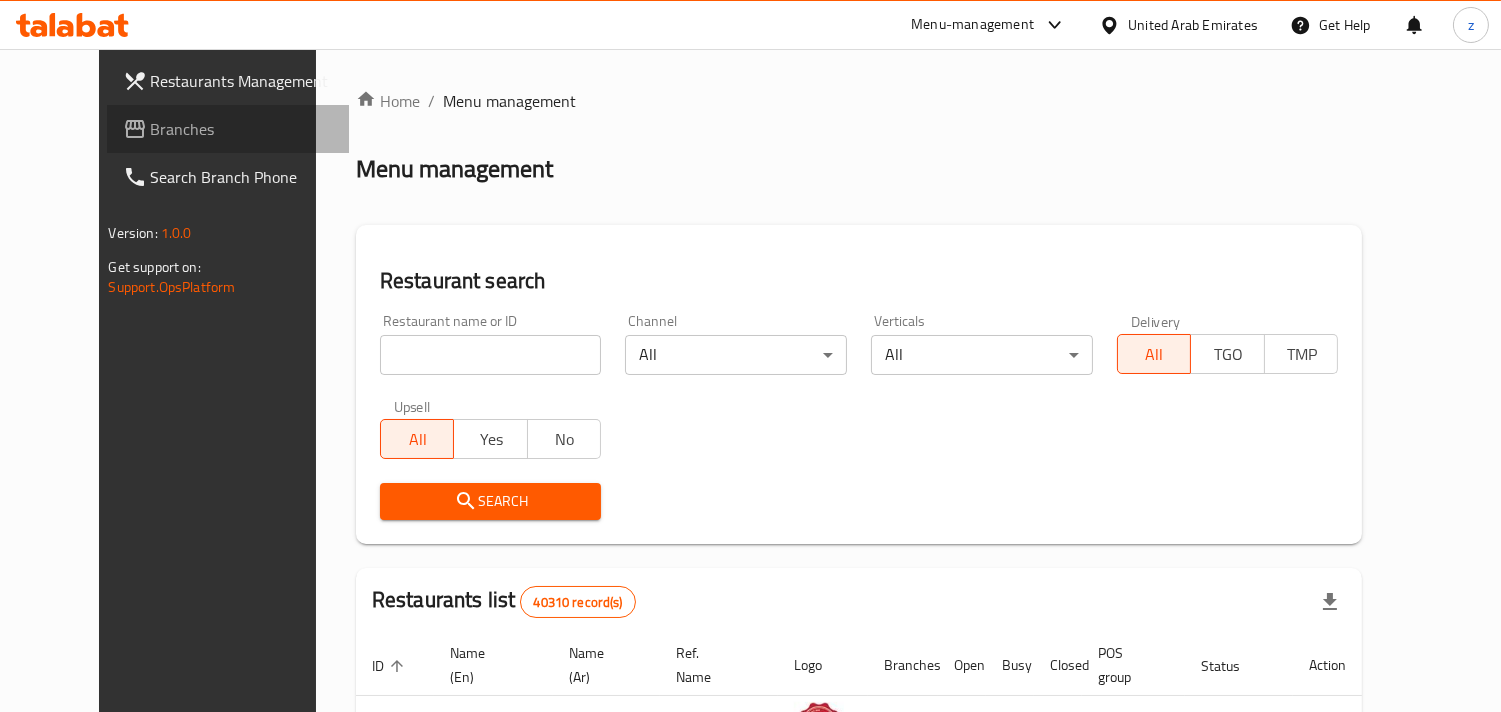 click on "Branches" at bounding box center [242, 129] 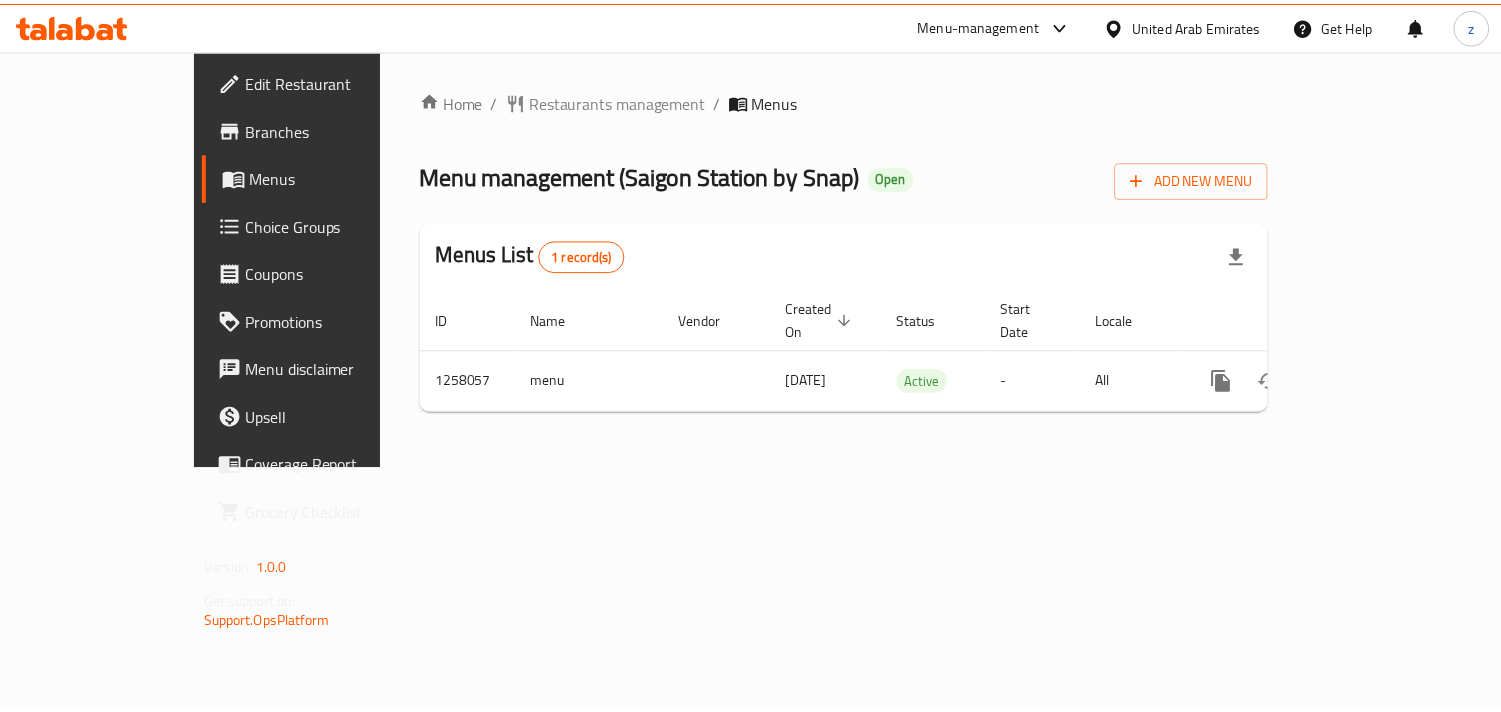 scroll, scrollTop: 0, scrollLeft: 0, axis: both 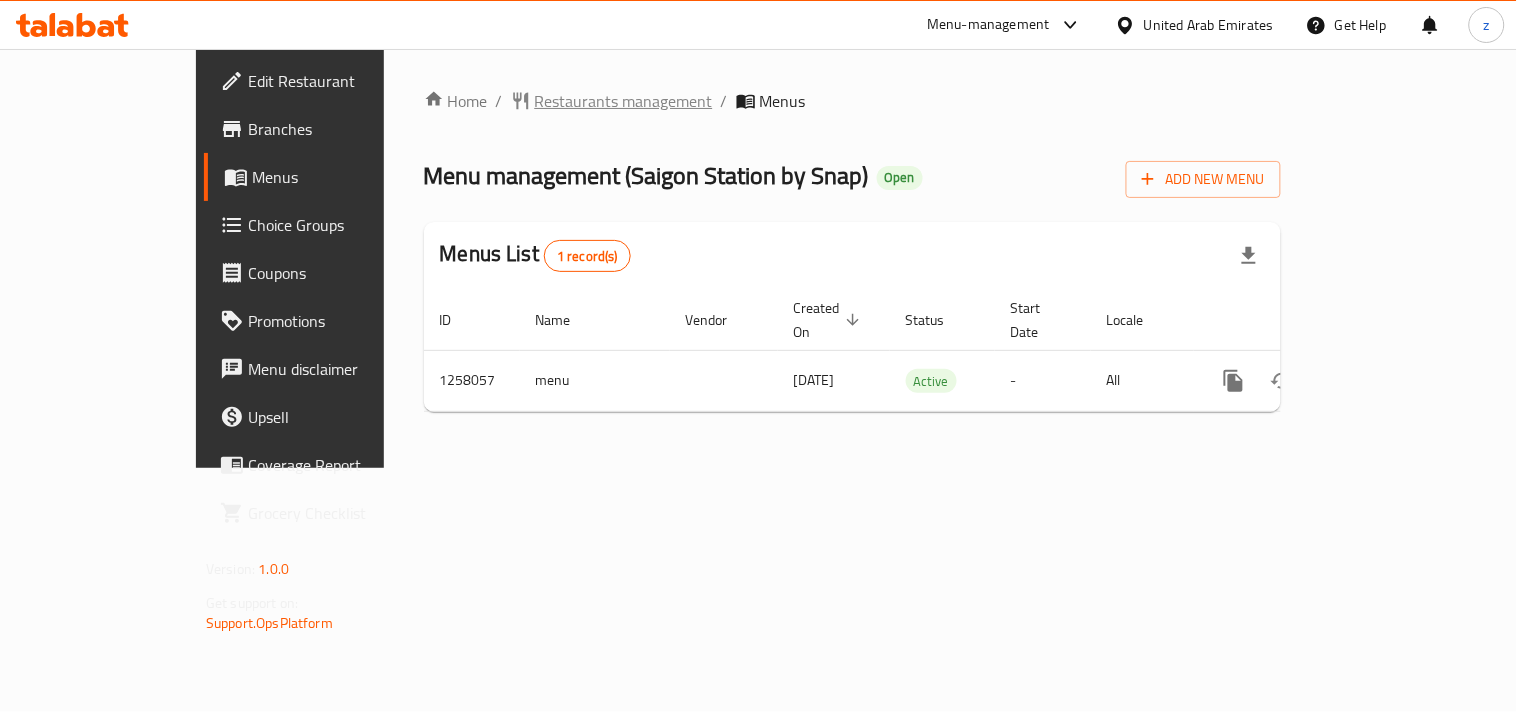 click on "Restaurants management" at bounding box center (624, 101) 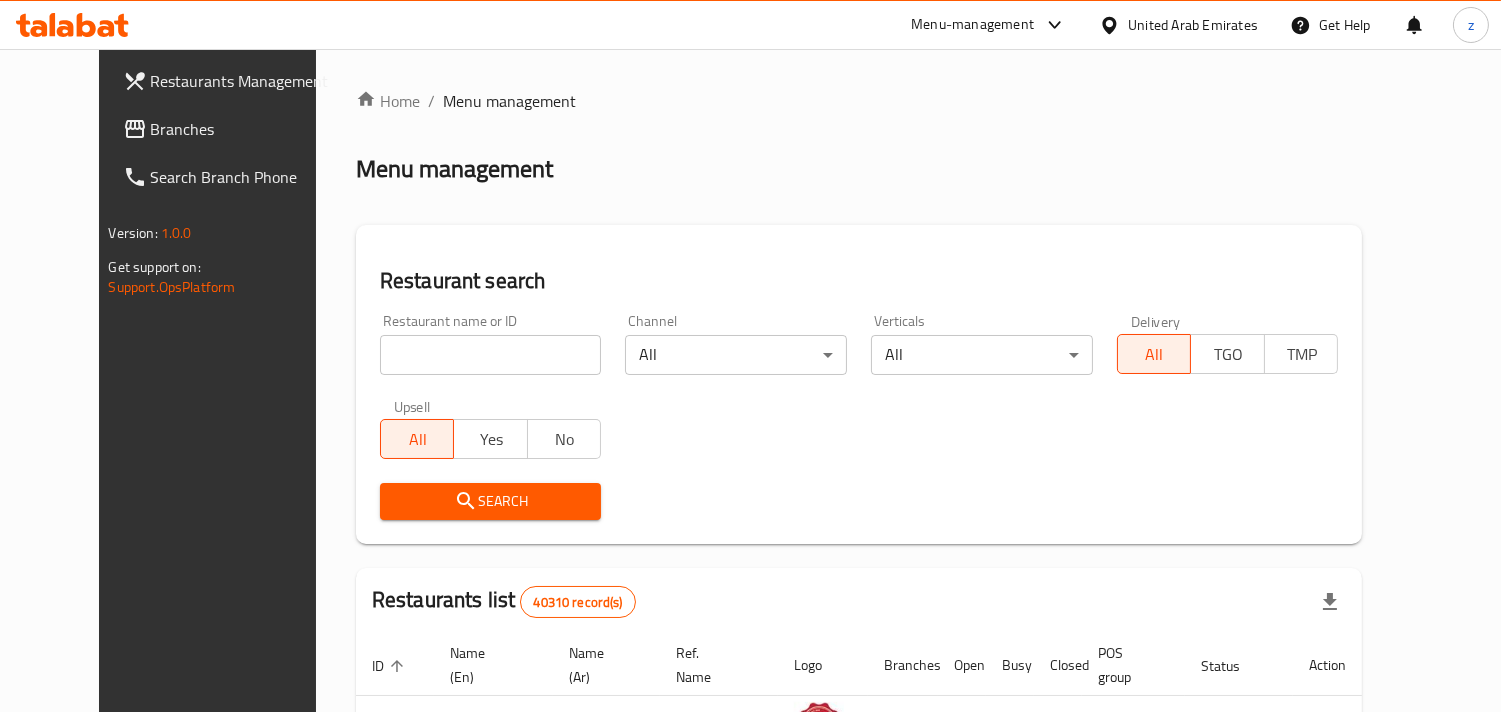 click on "Branches" at bounding box center (242, 129) 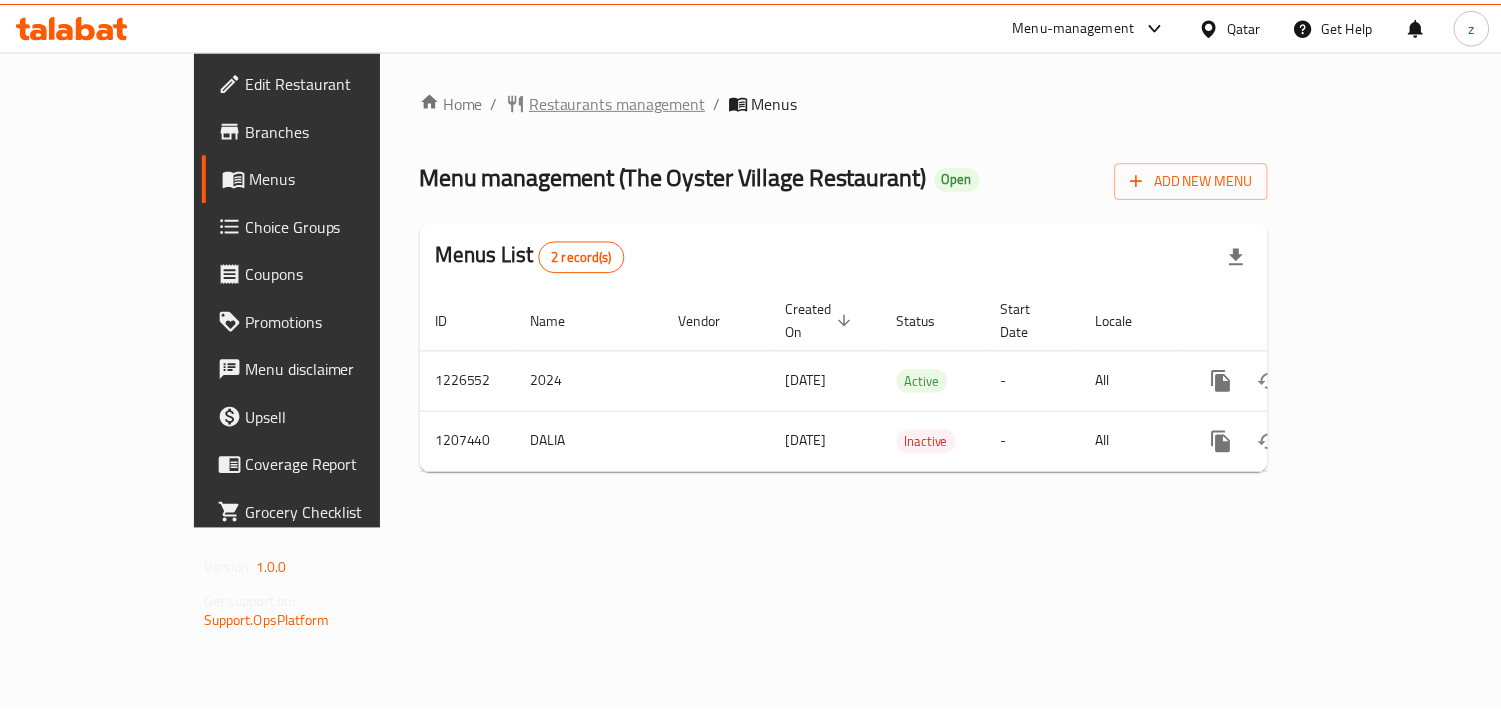 scroll, scrollTop: 0, scrollLeft: 0, axis: both 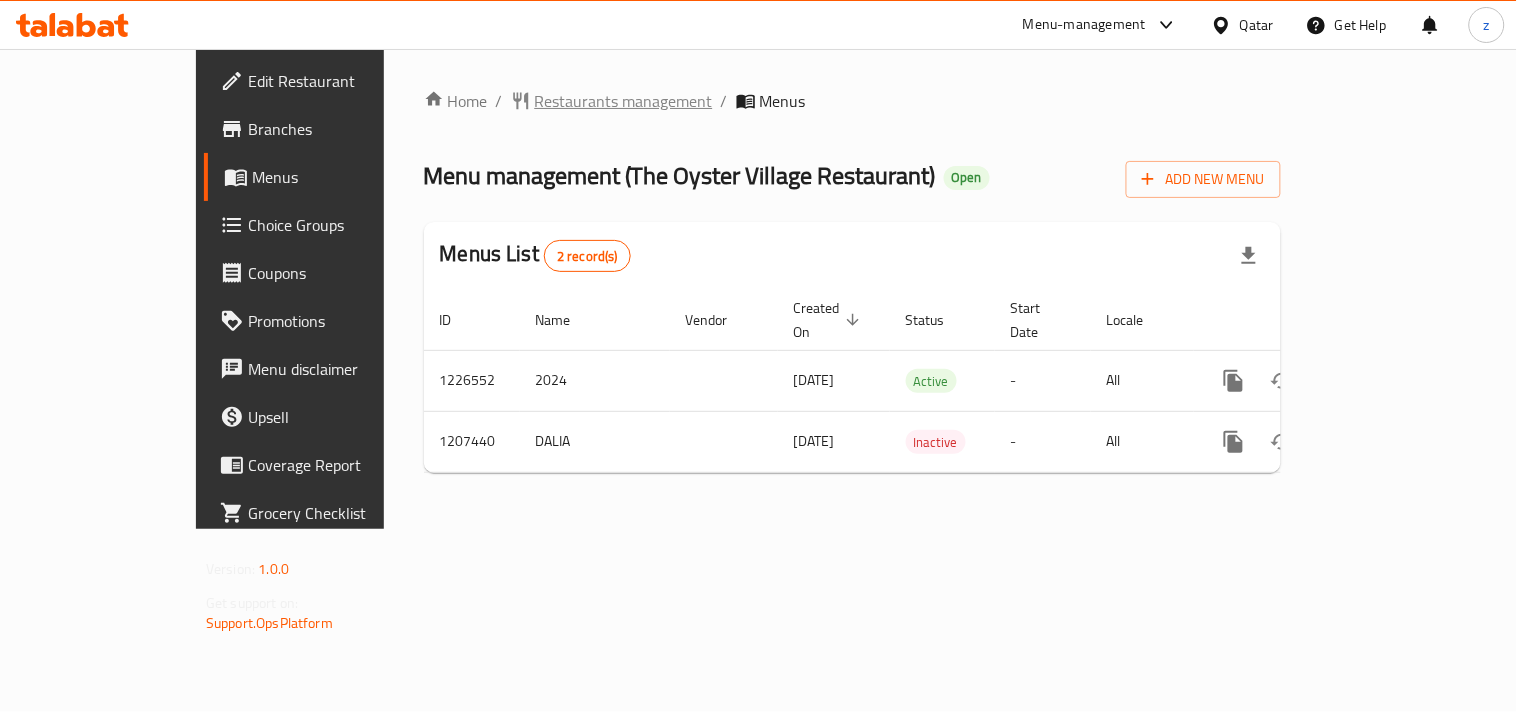 click on "Restaurants management" at bounding box center [624, 101] 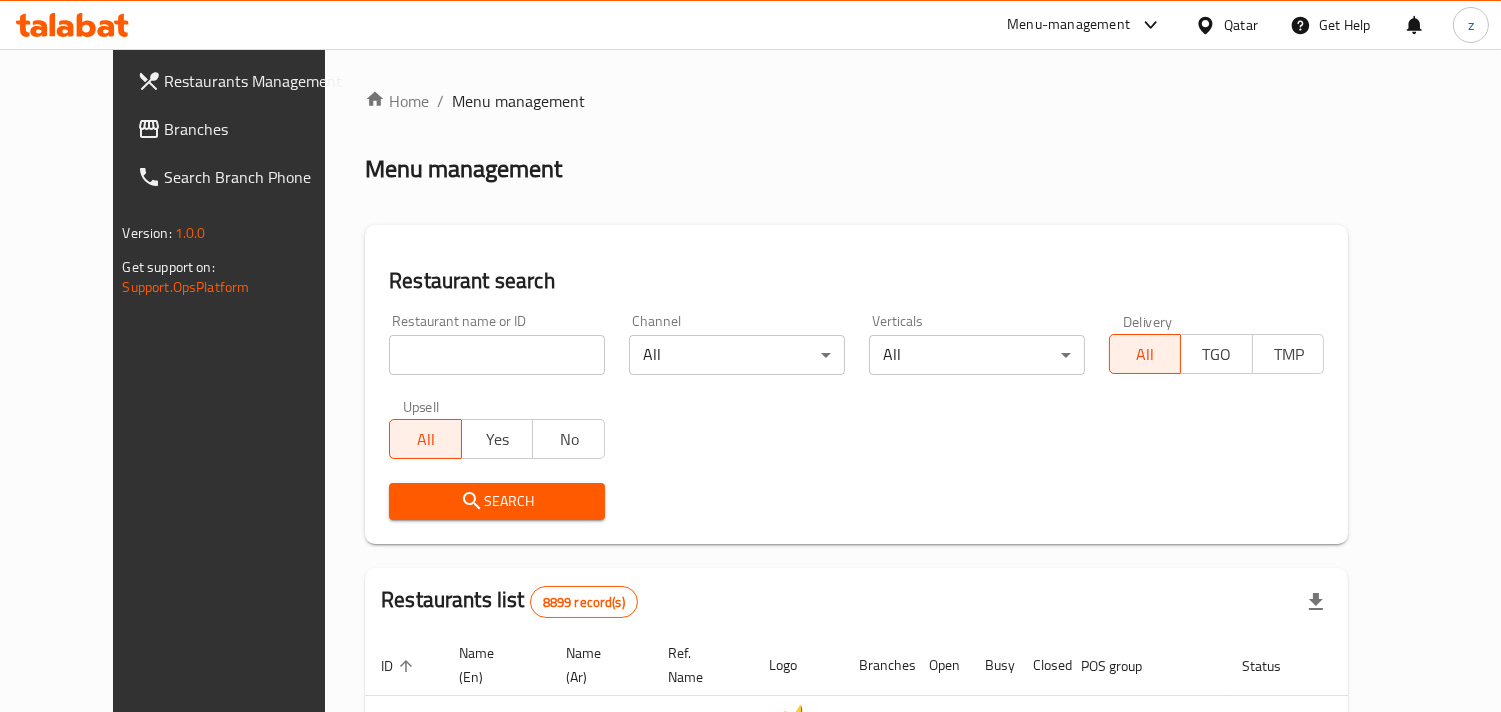 click on "Branches" at bounding box center (256, 129) 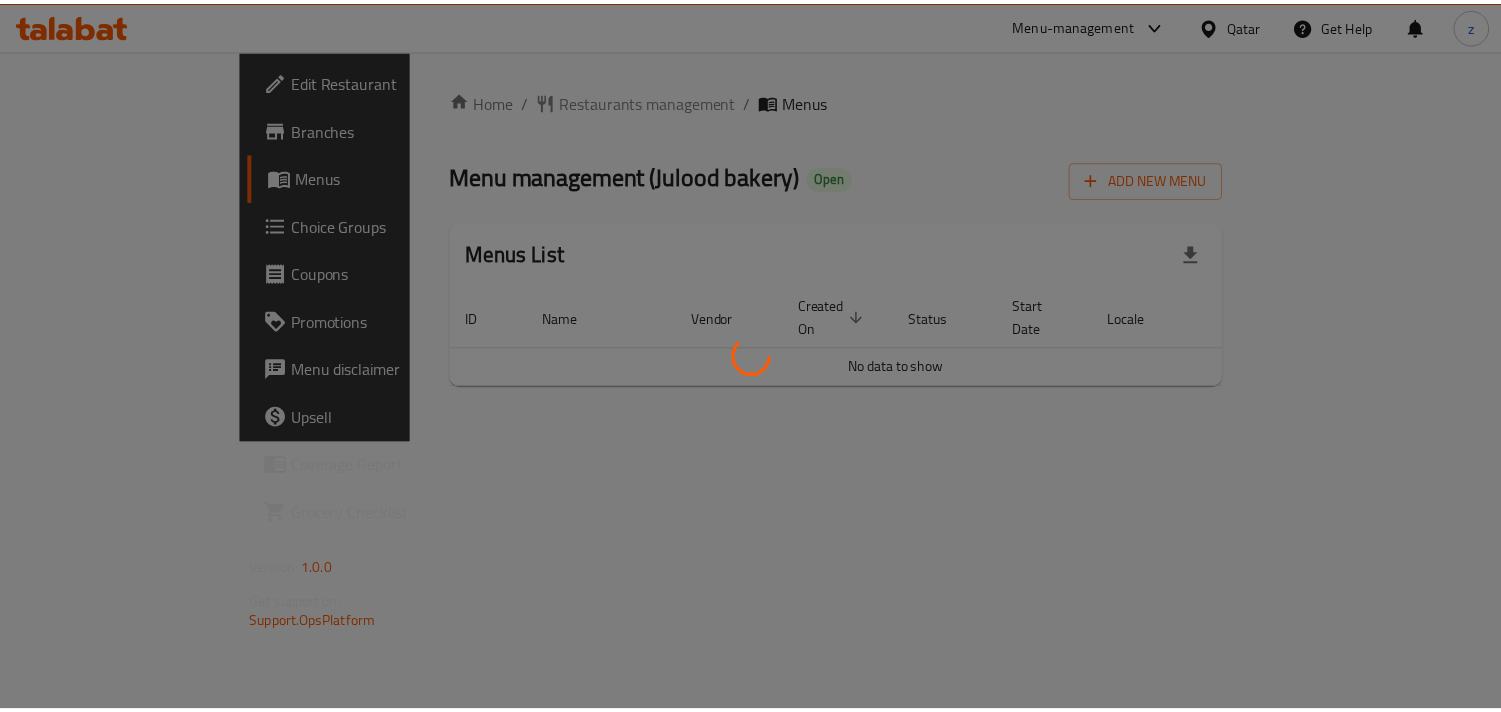 scroll, scrollTop: 0, scrollLeft: 0, axis: both 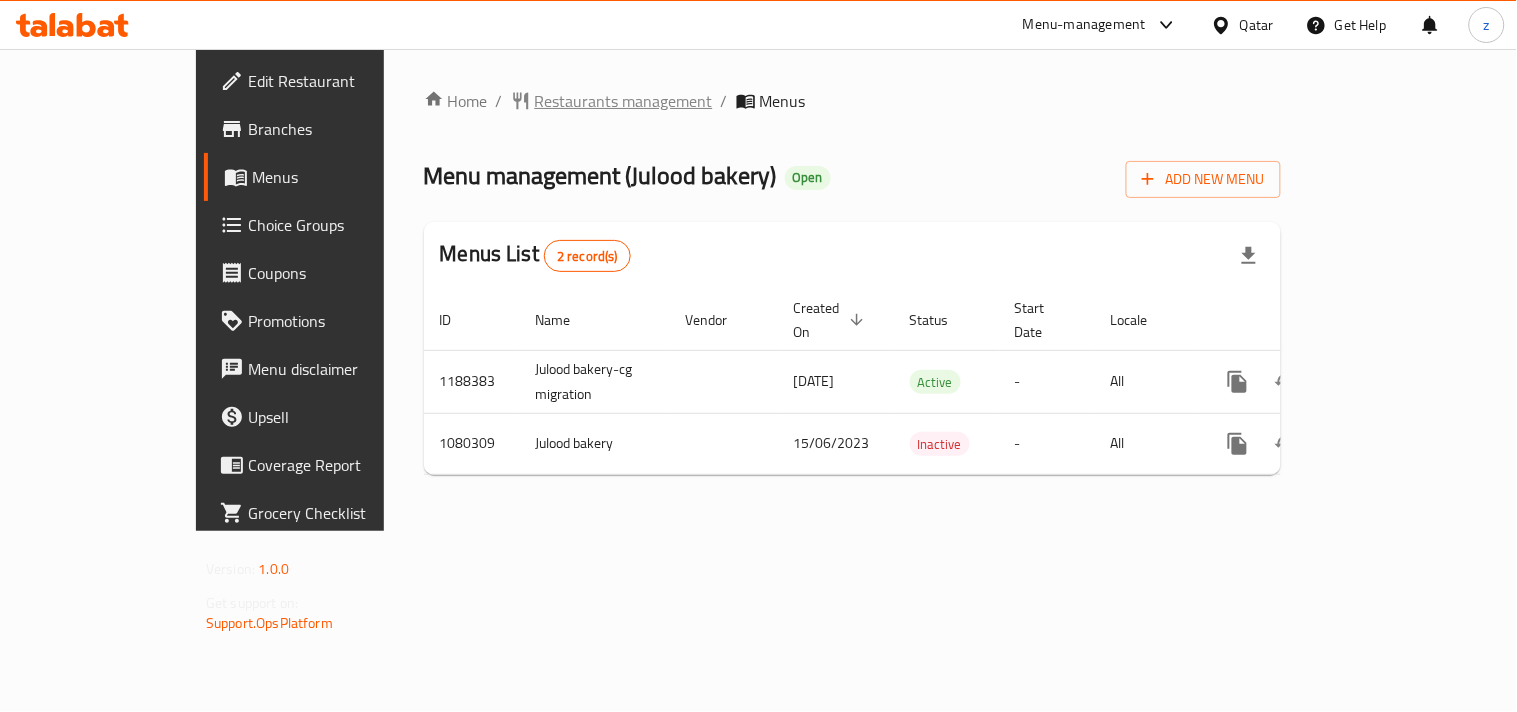 click on "Restaurants management" at bounding box center (624, 101) 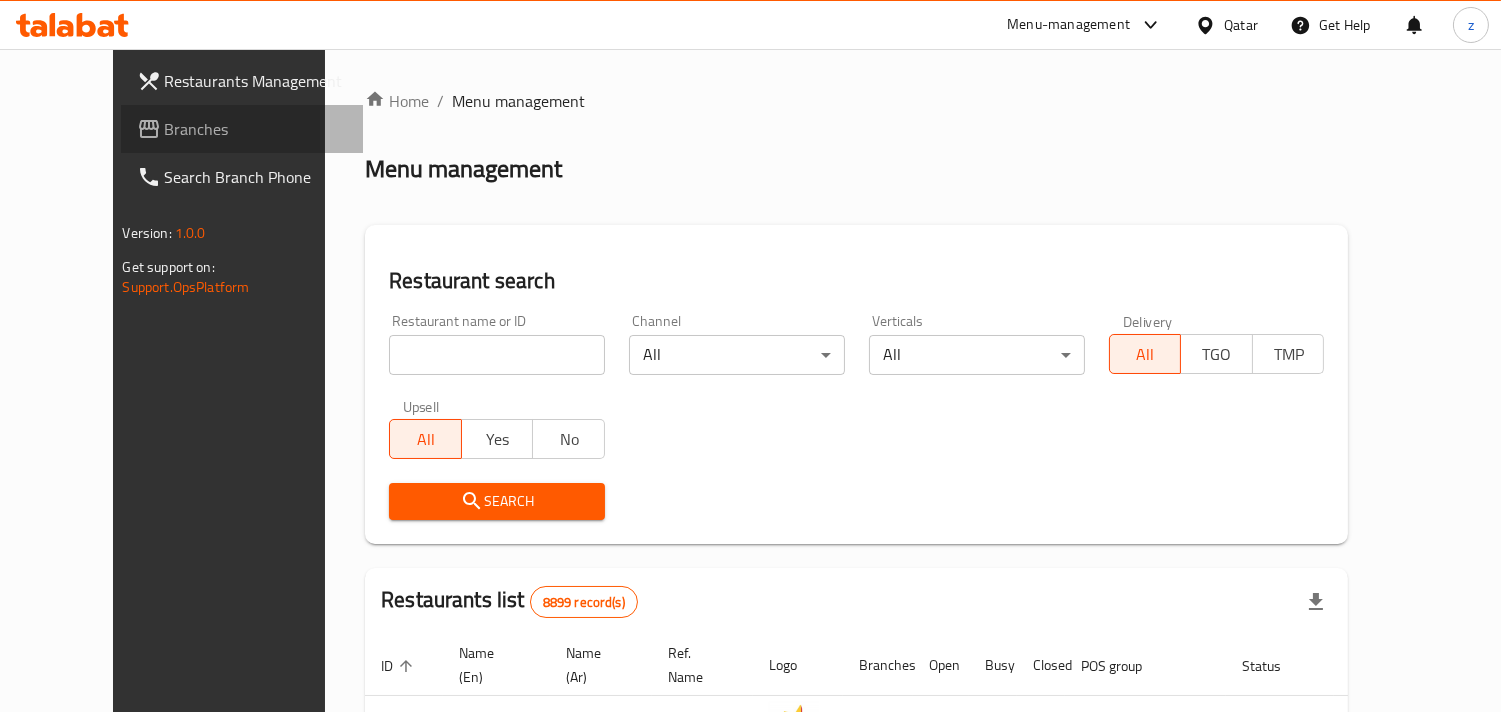 click on "Branches" at bounding box center (242, 129) 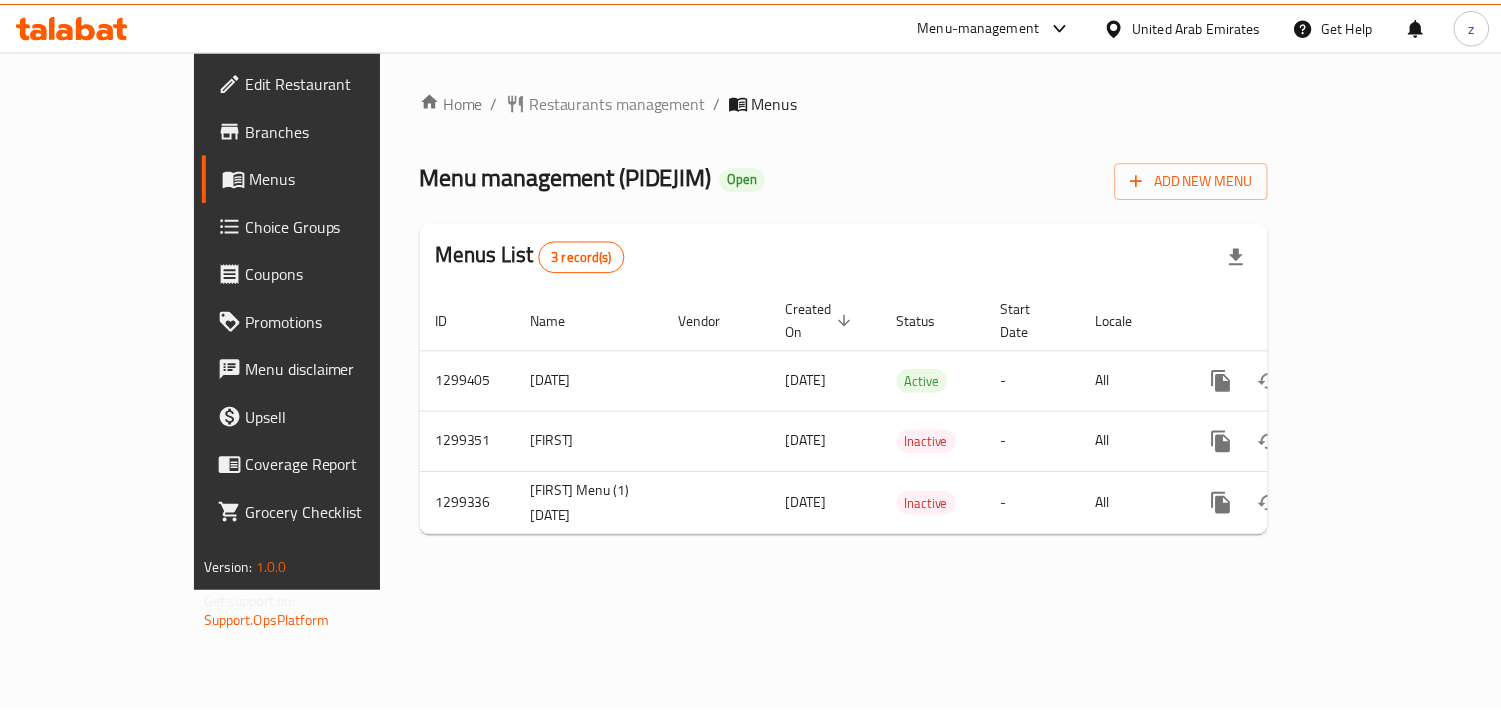 scroll, scrollTop: 0, scrollLeft: 0, axis: both 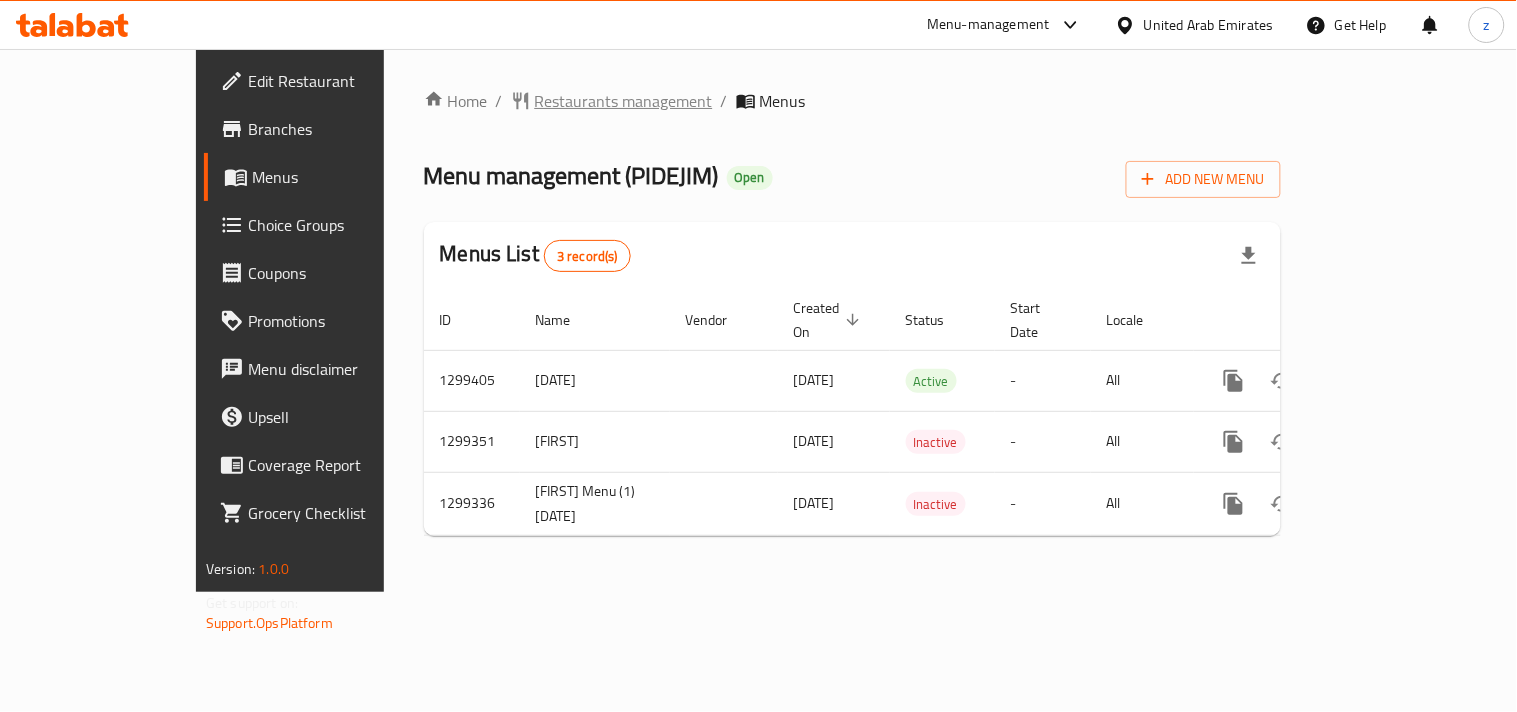 click on "Restaurants management" at bounding box center (624, 101) 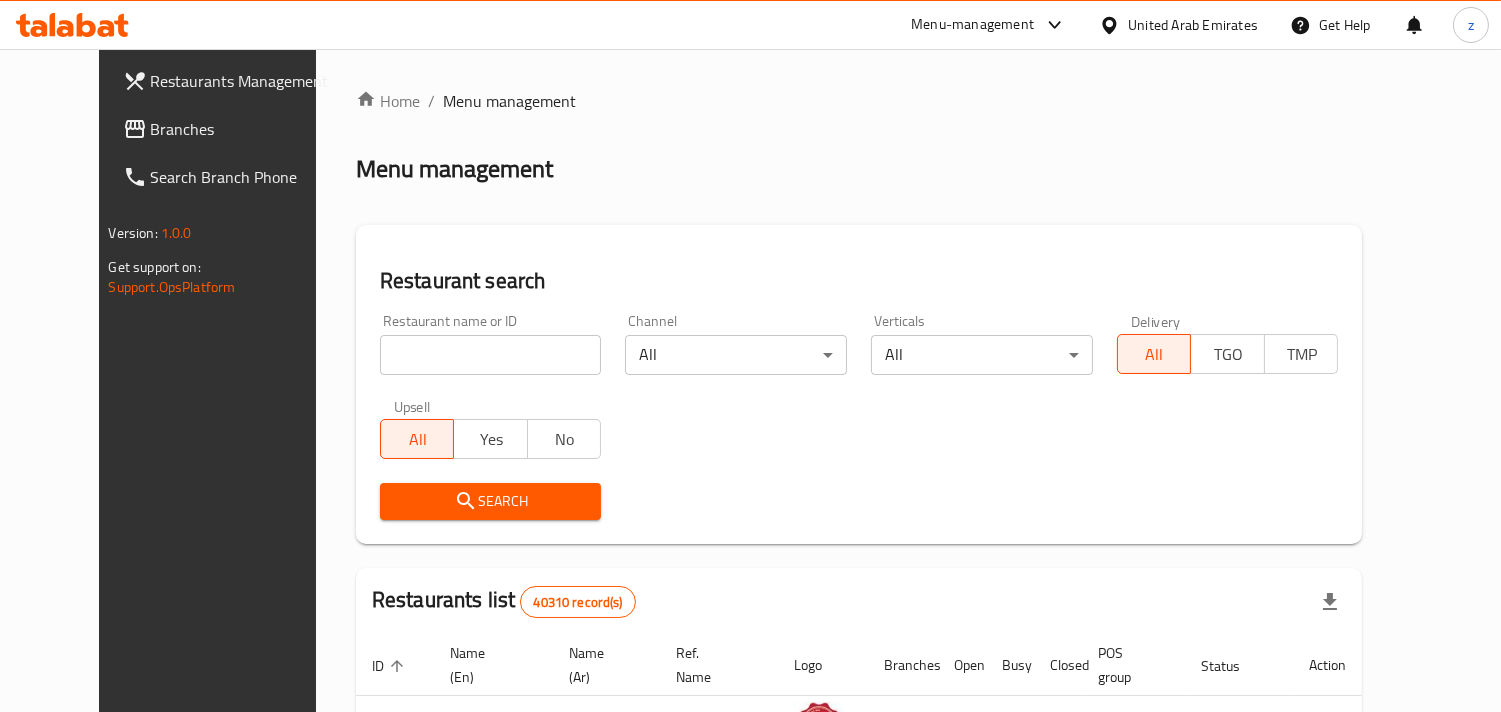 click on "Branches" at bounding box center [242, 129] 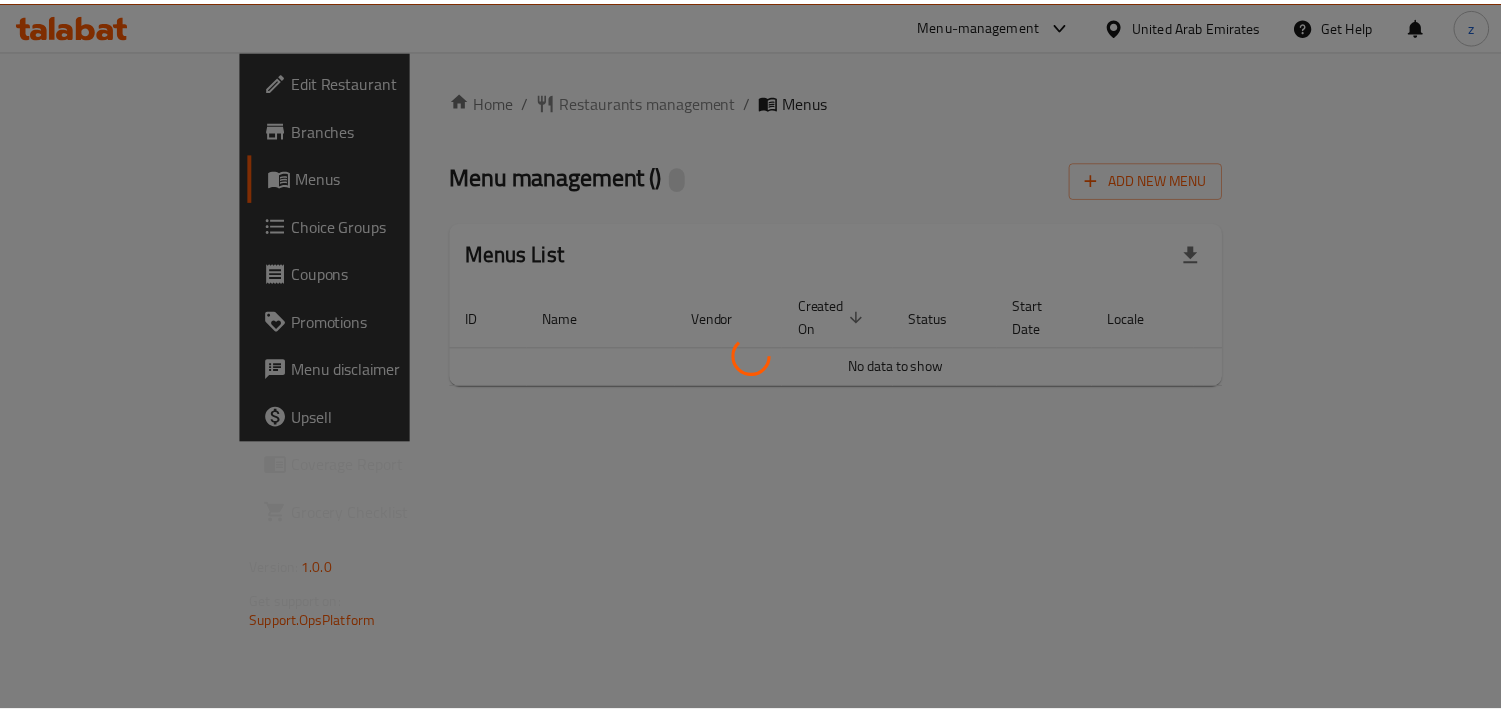 scroll, scrollTop: 0, scrollLeft: 0, axis: both 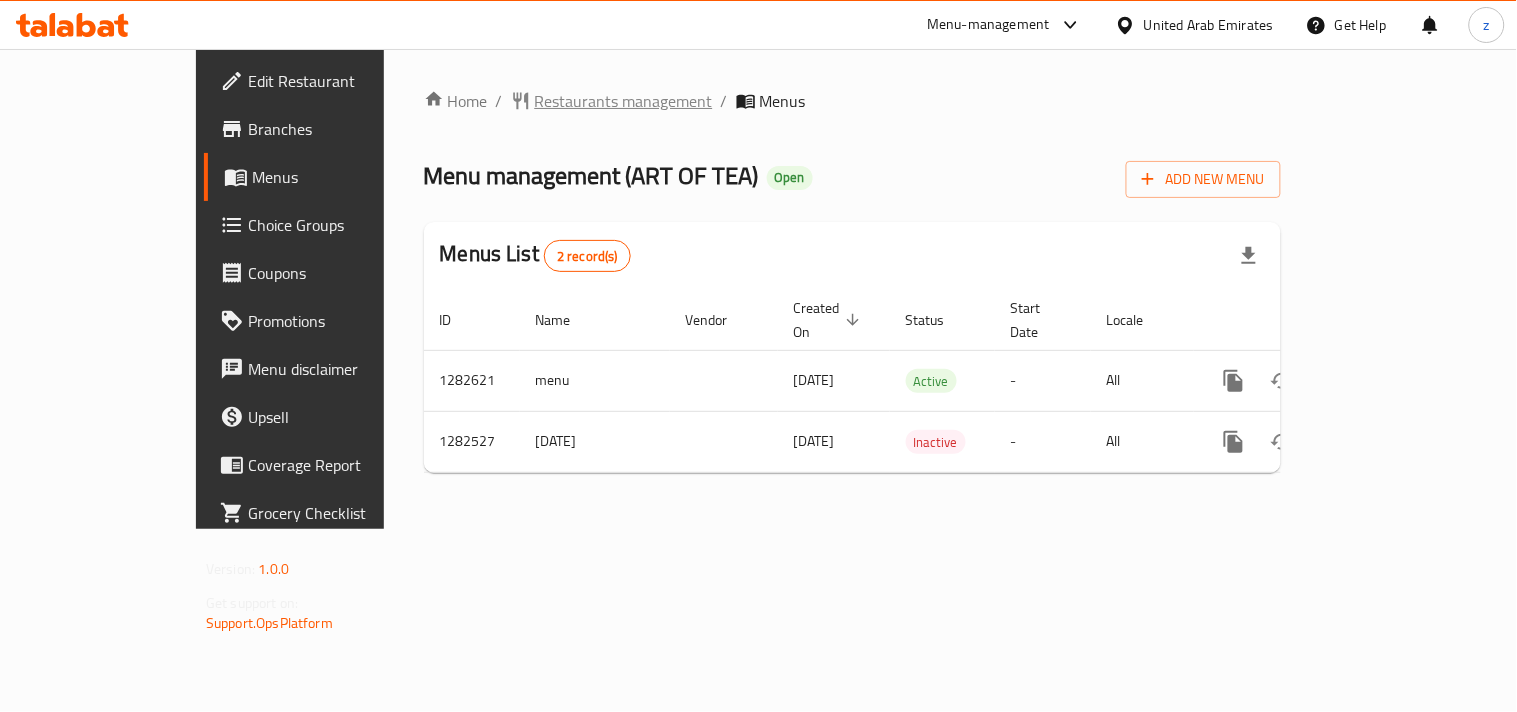 click on "Restaurants management" at bounding box center (624, 101) 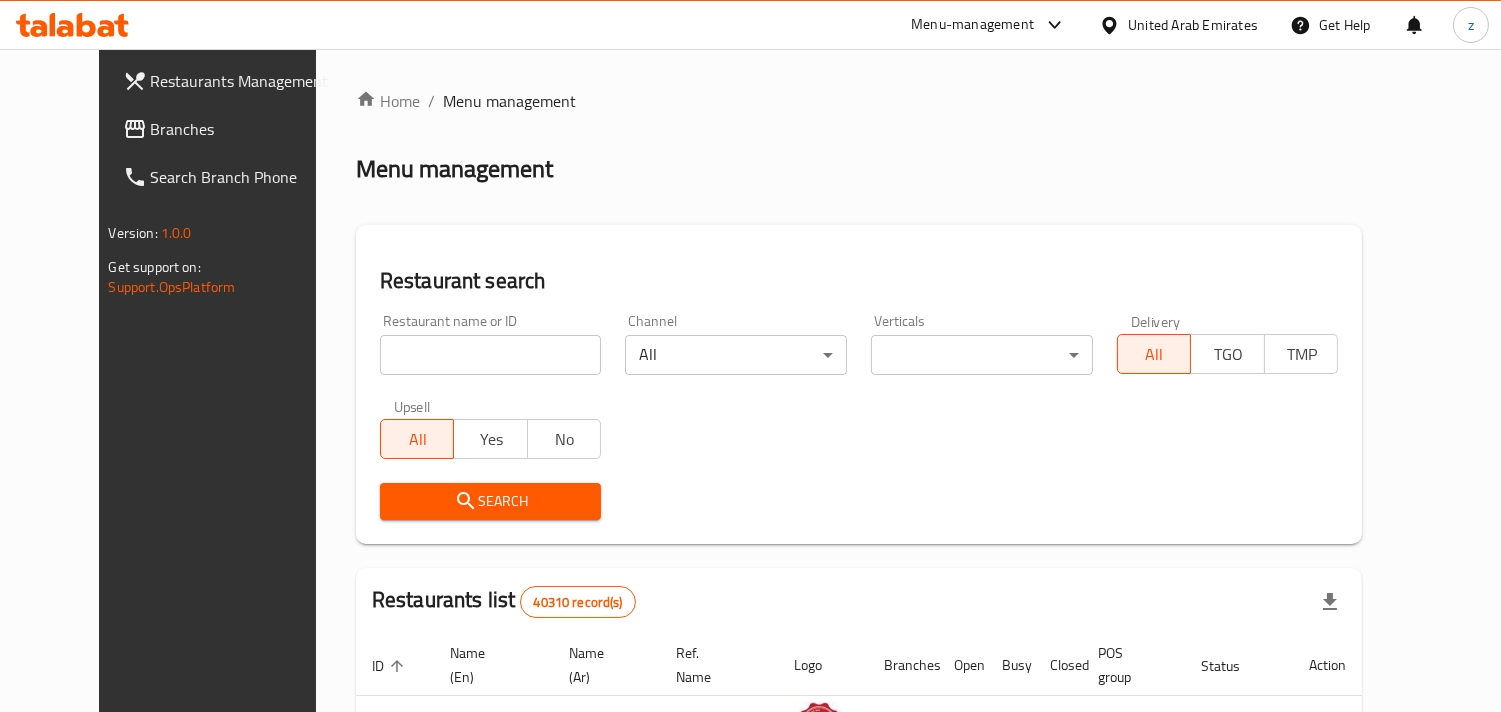 click on "Branches" at bounding box center (242, 129) 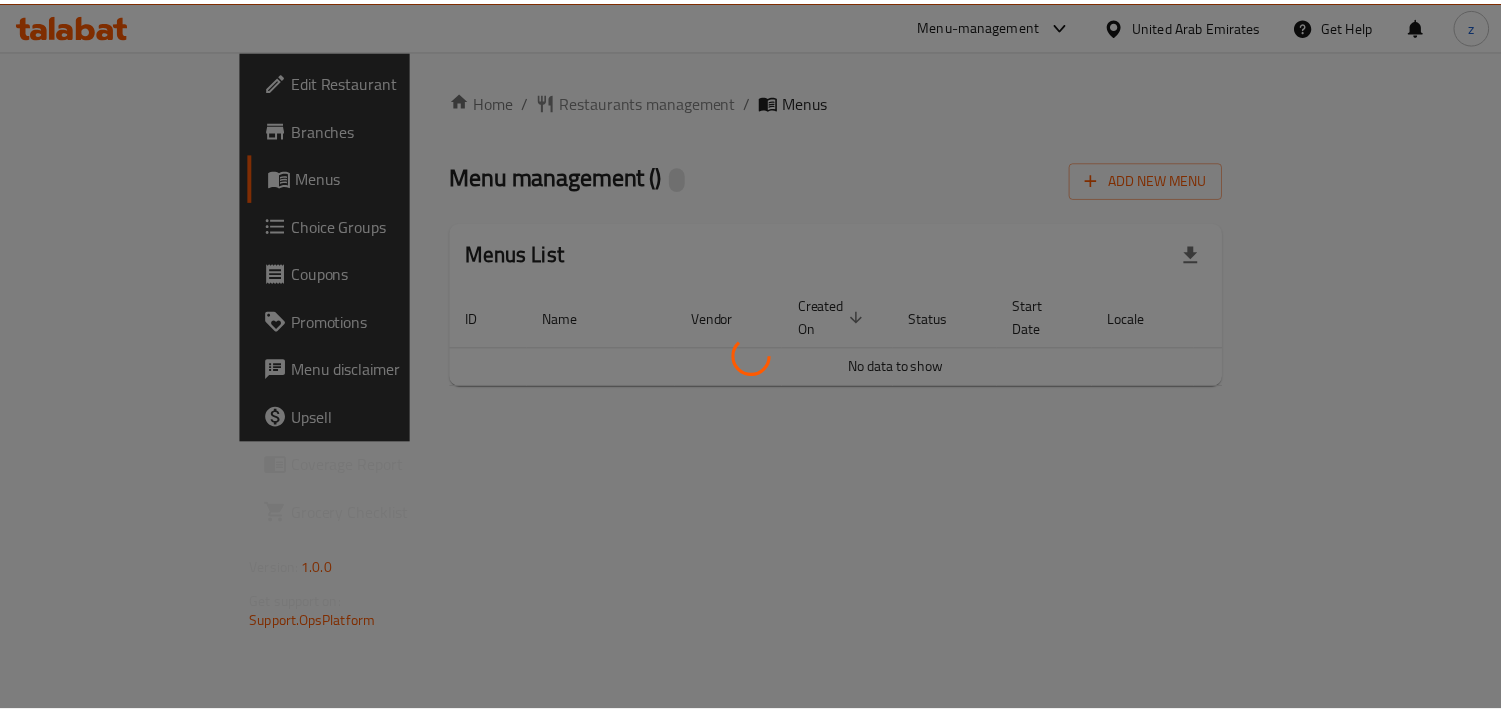 scroll, scrollTop: 0, scrollLeft: 0, axis: both 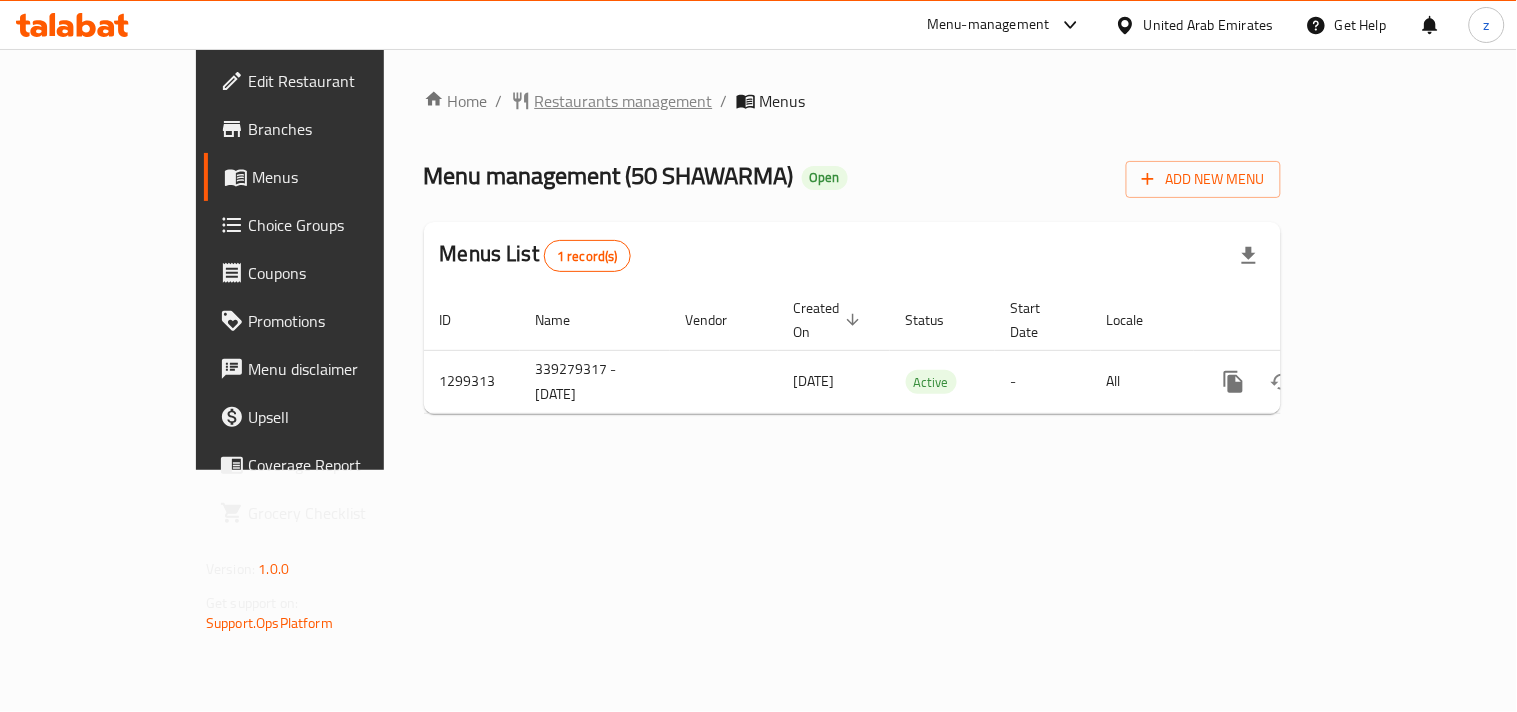 click on "Restaurants management" at bounding box center [624, 101] 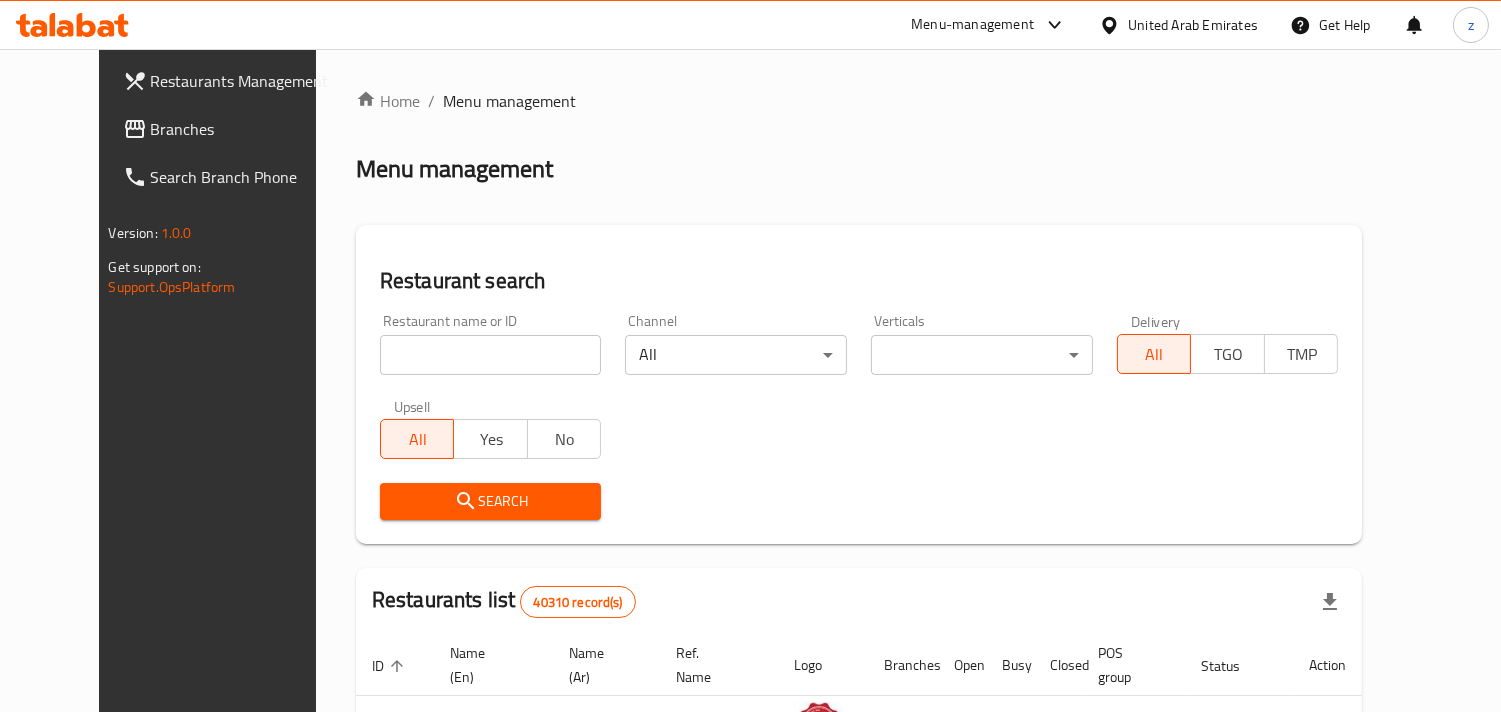 click on "Branches" at bounding box center [242, 129] 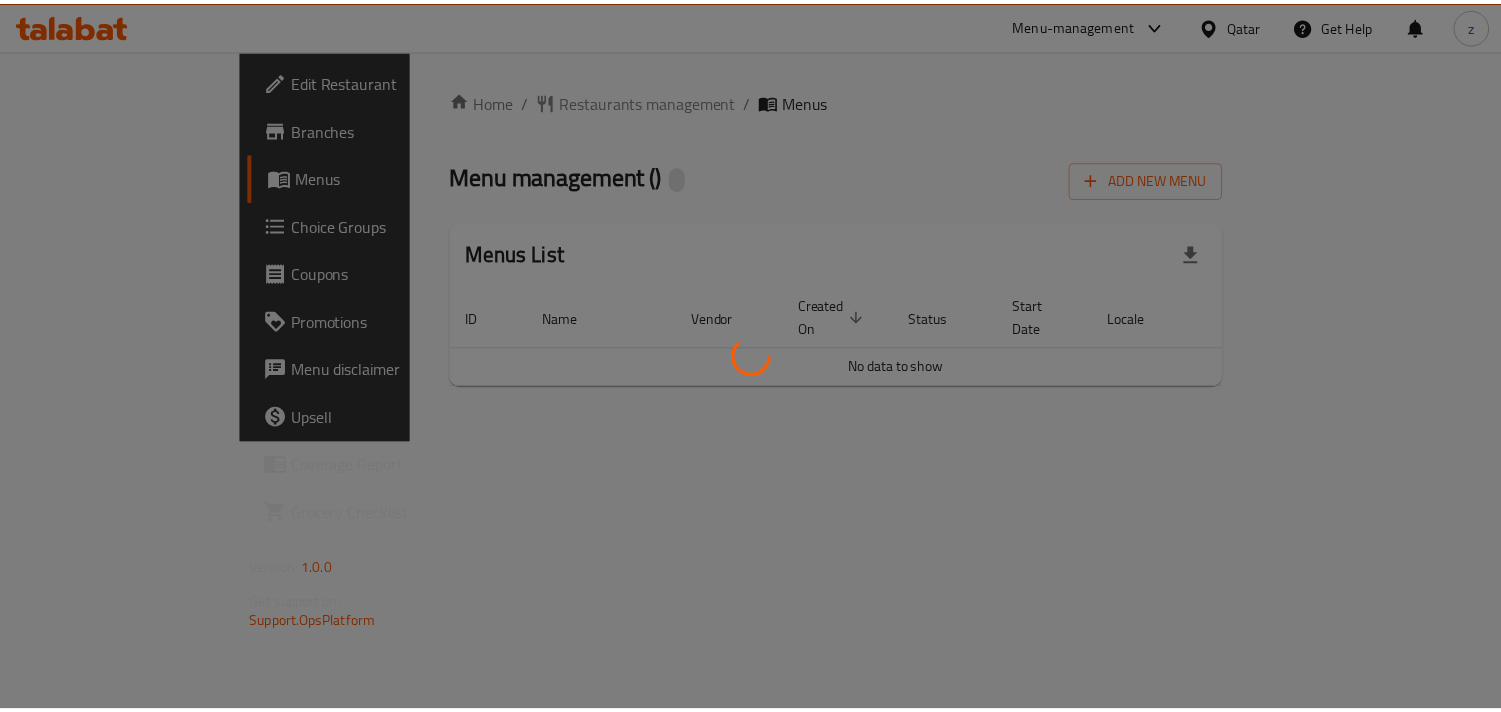 scroll, scrollTop: 0, scrollLeft: 0, axis: both 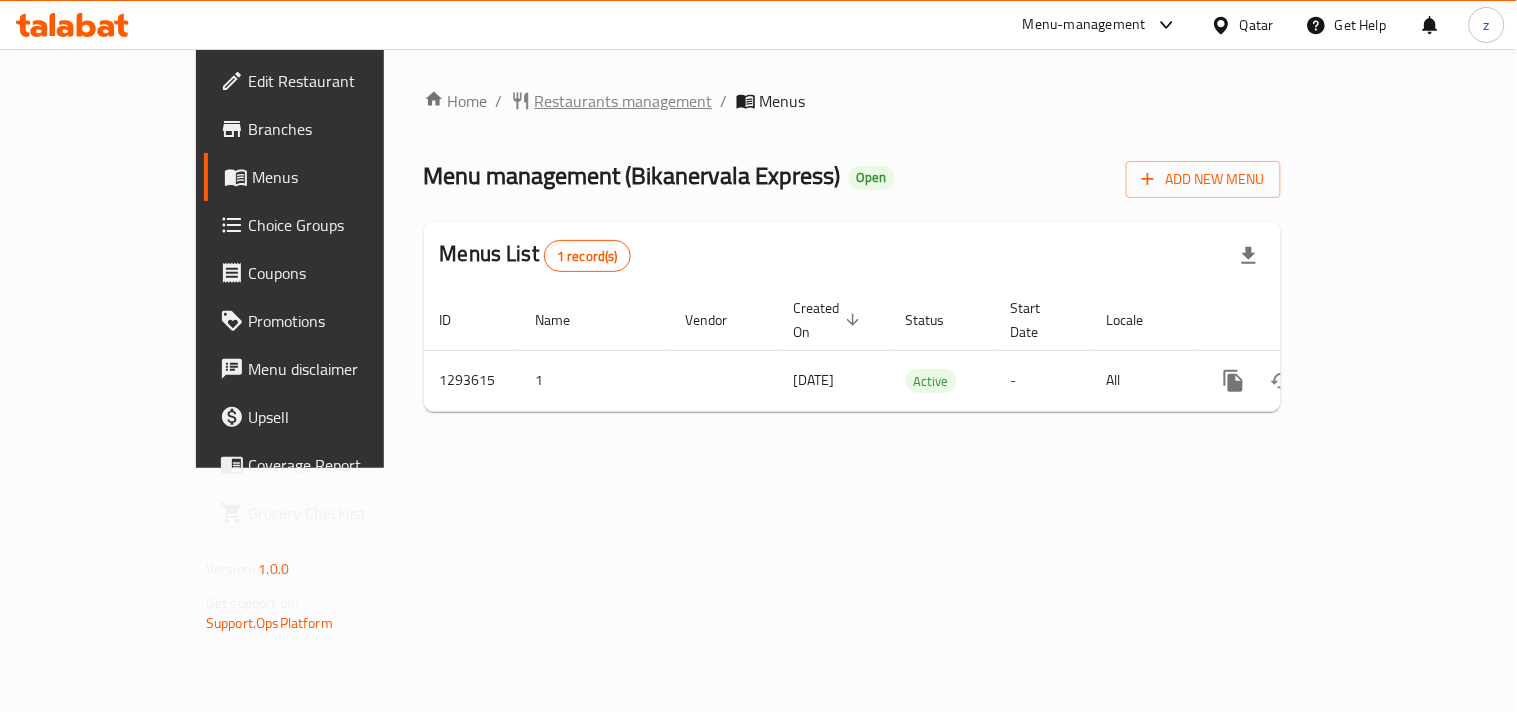 click on "Restaurants management" at bounding box center (624, 101) 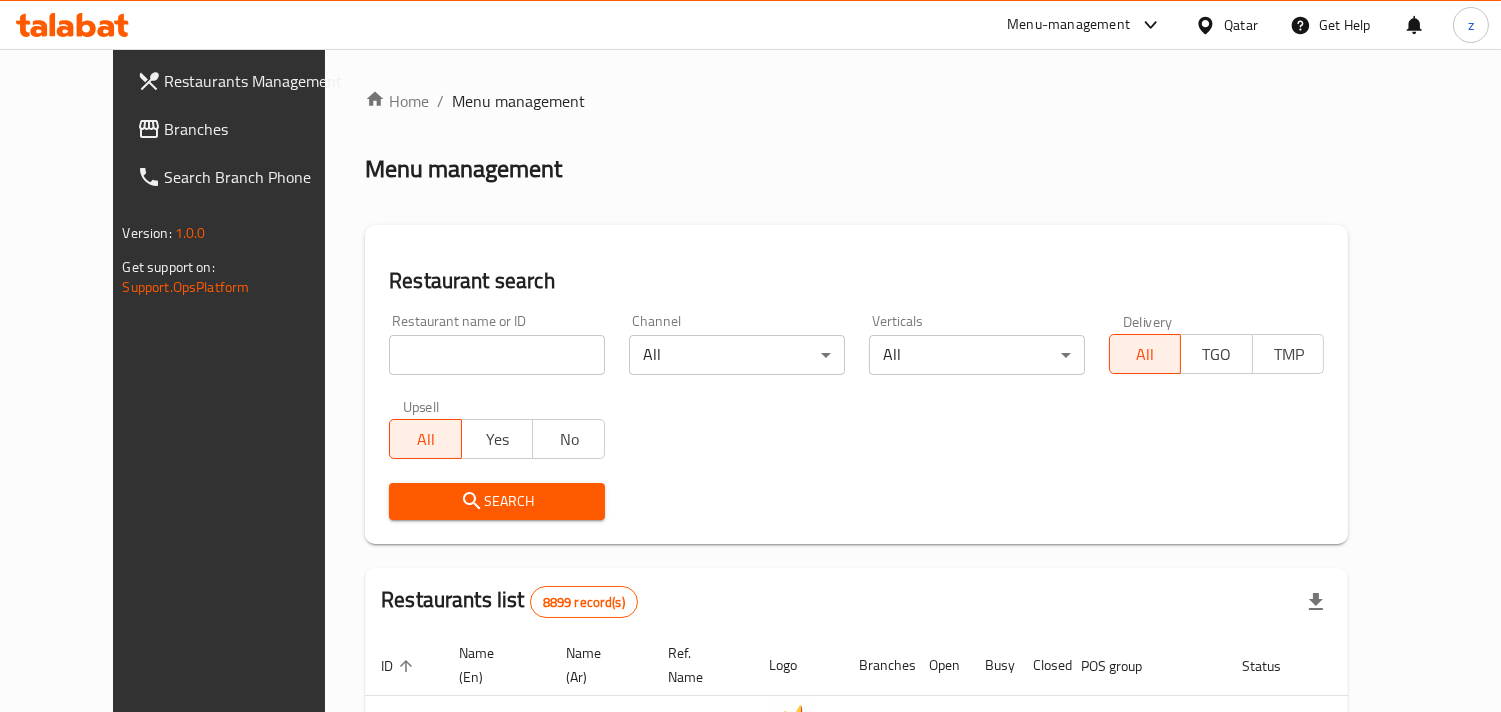 click on "Branches" at bounding box center (256, 129) 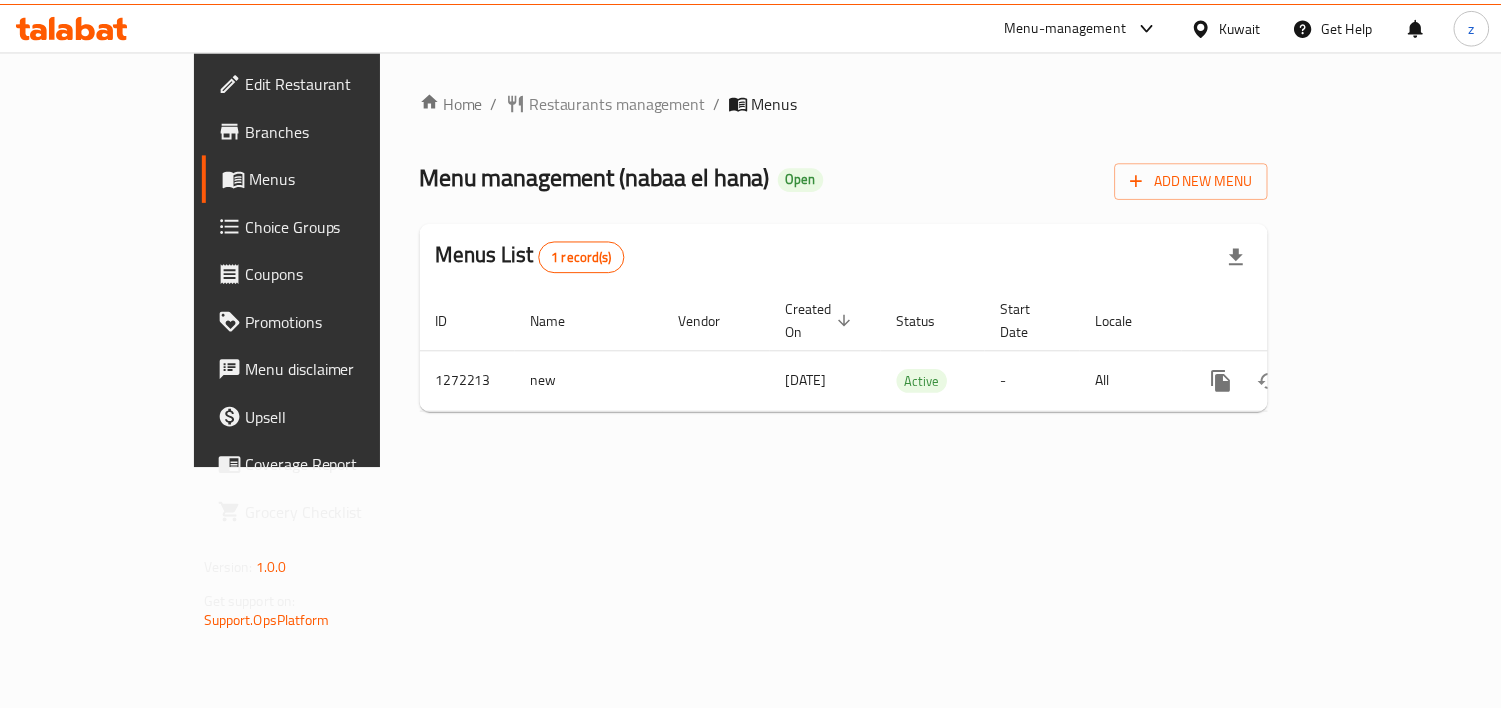 scroll, scrollTop: 0, scrollLeft: 0, axis: both 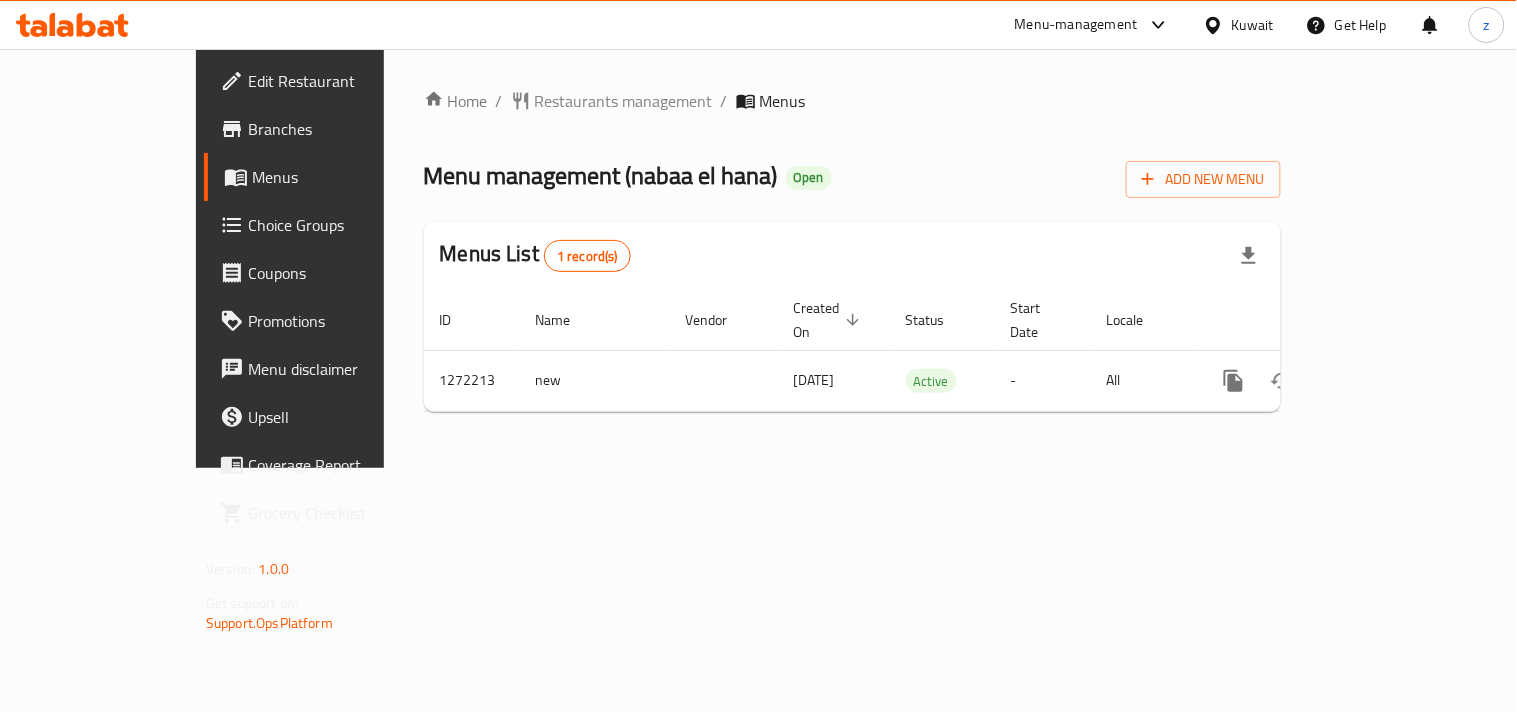 click on "Home / Restaurants management / Menus Menu management ( nabaa el hana )  Open Add New Menu Menus List   1 record(s) ID Name Vendor Created On sorted descending Status Start Date Locale Actions 1272213 new 19/01/2025 Active - All" at bounding box center [852, 258] 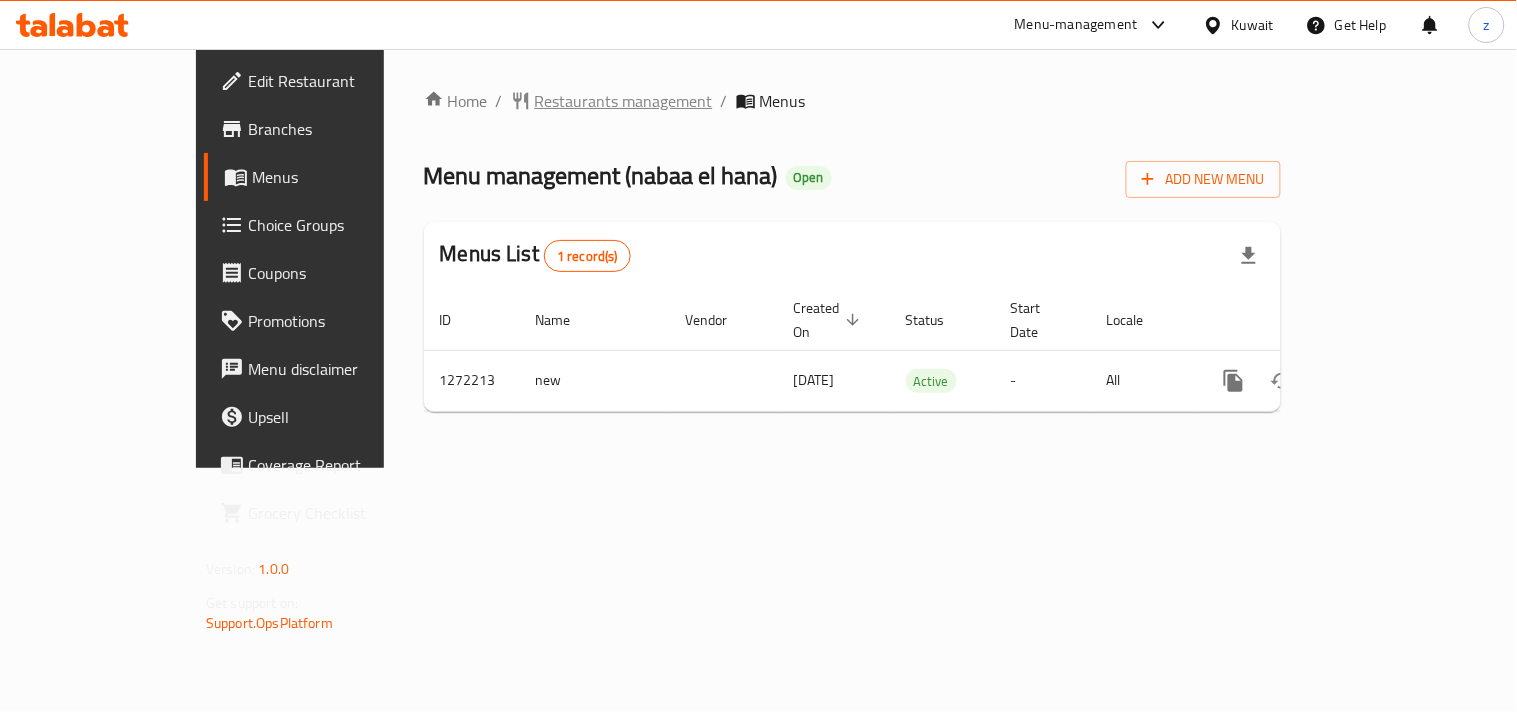 click on "Restaurants management" at bounding box center [624, 101] 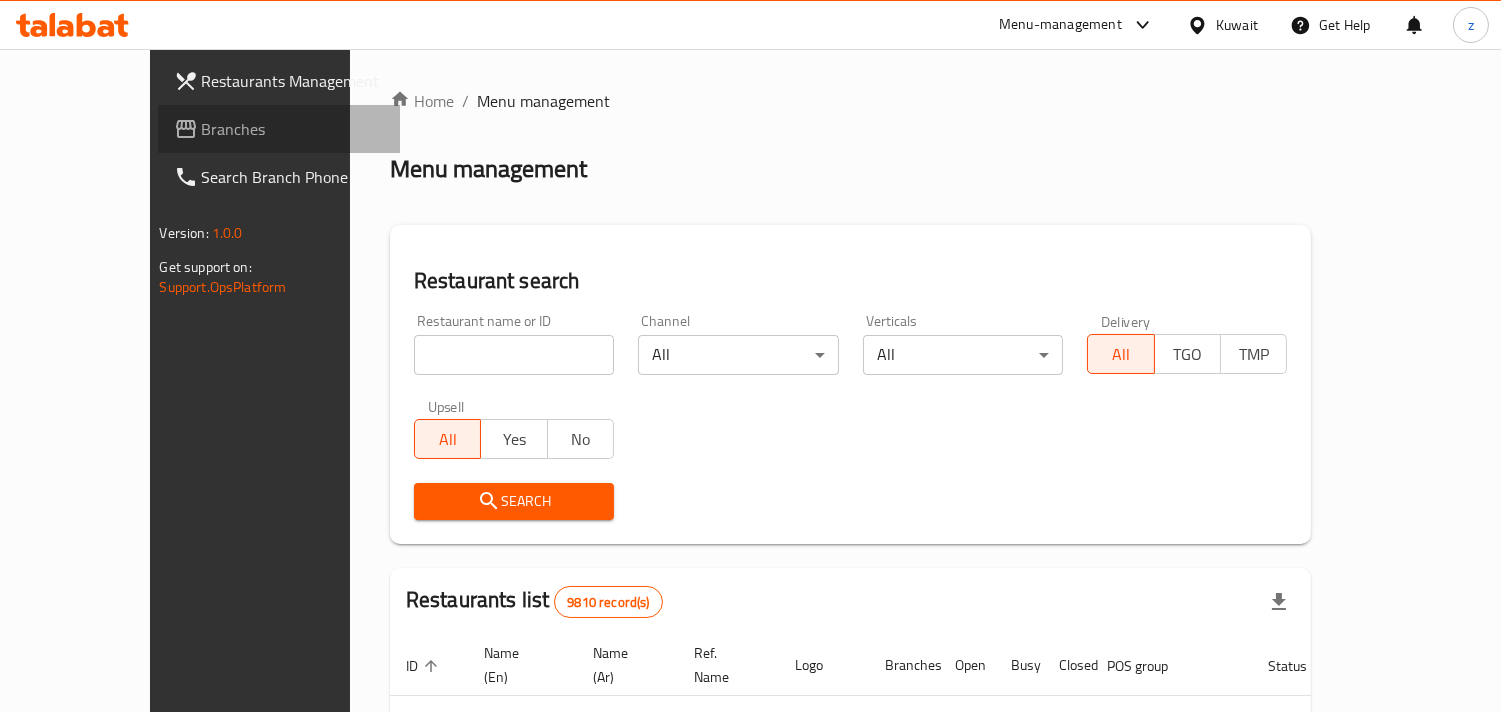 click on "Branches" at bounding box center (293, 129) 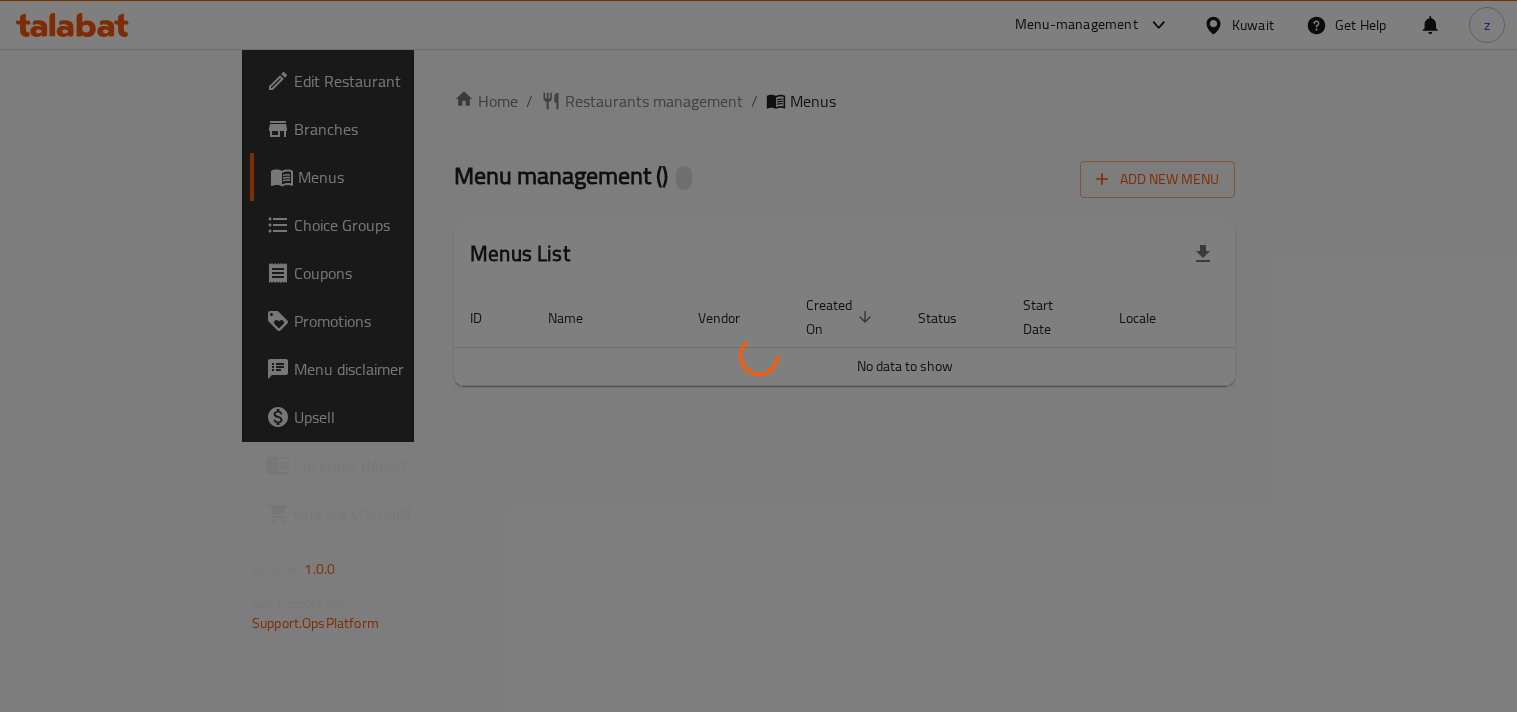 scroll, scrollTop: 0, scrollLeft: 0, axis: both 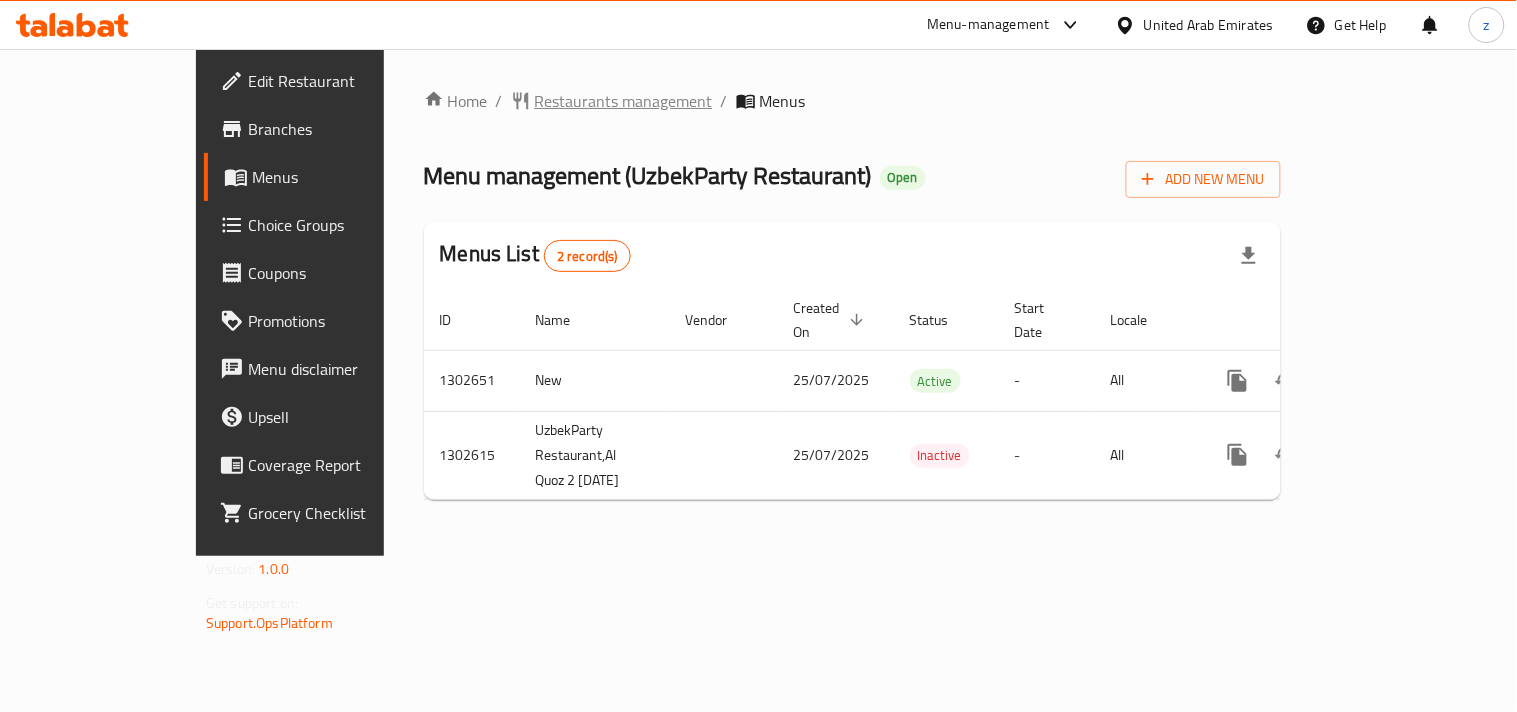 click on "Restaurants management" at bounding box center [624, 101] 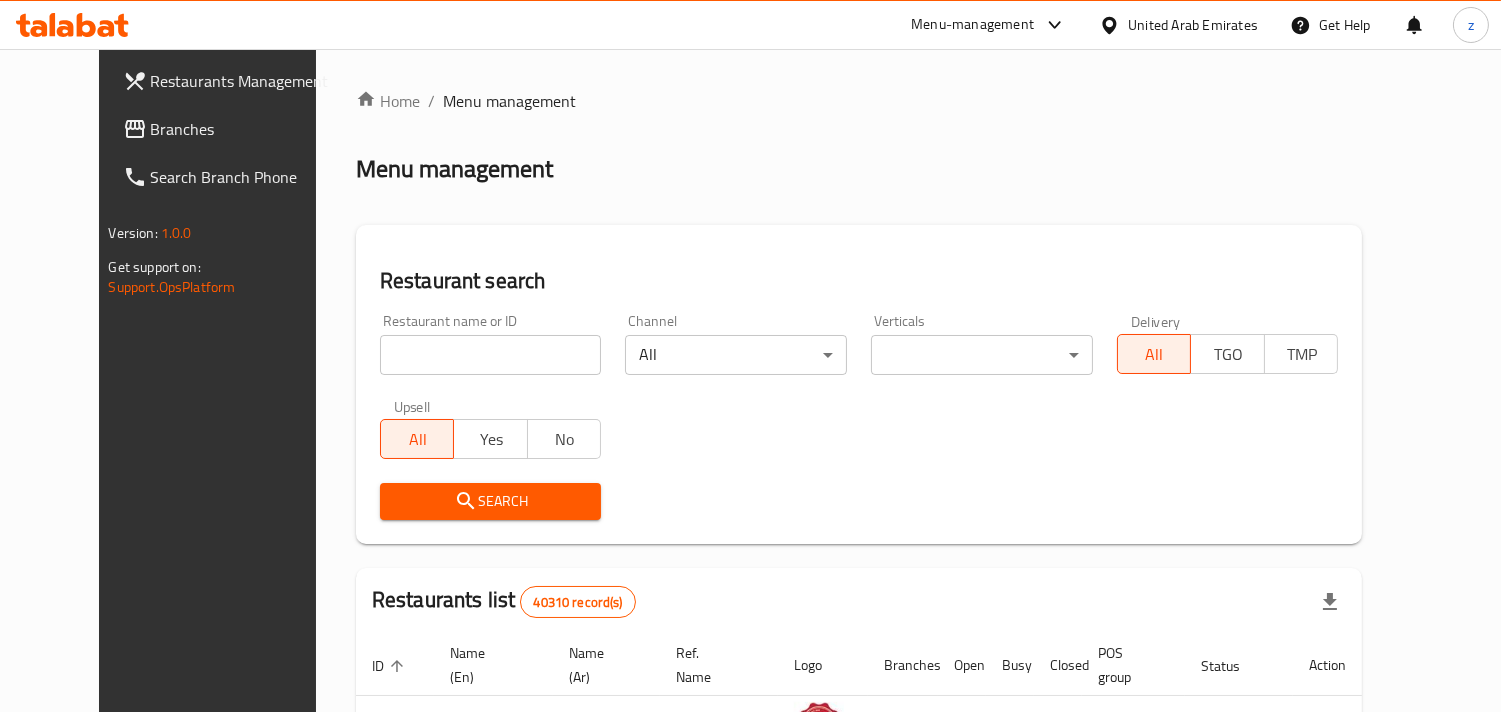 click on "Branches" at bounding box center (242, 129) 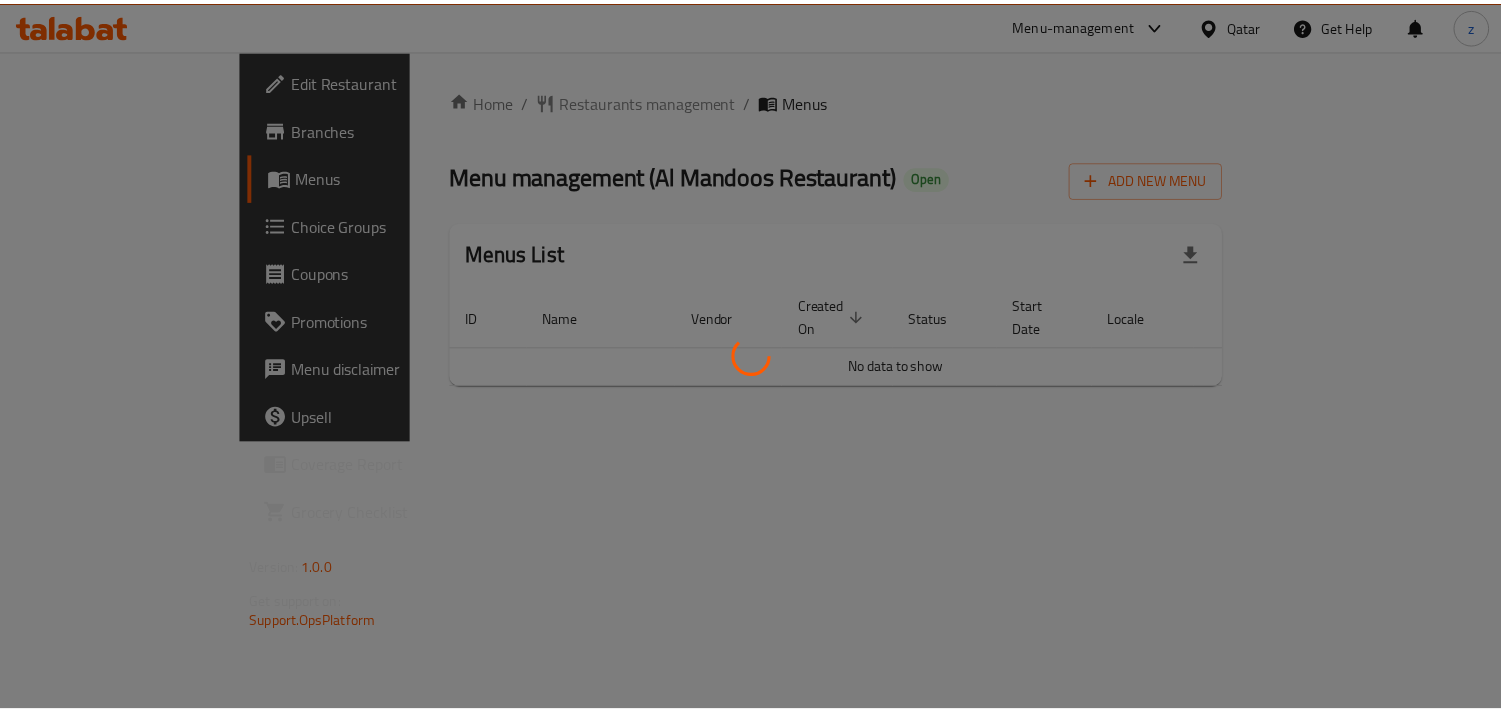 scroll, scrollTop: 0, scrollLeft: 0, axis: both 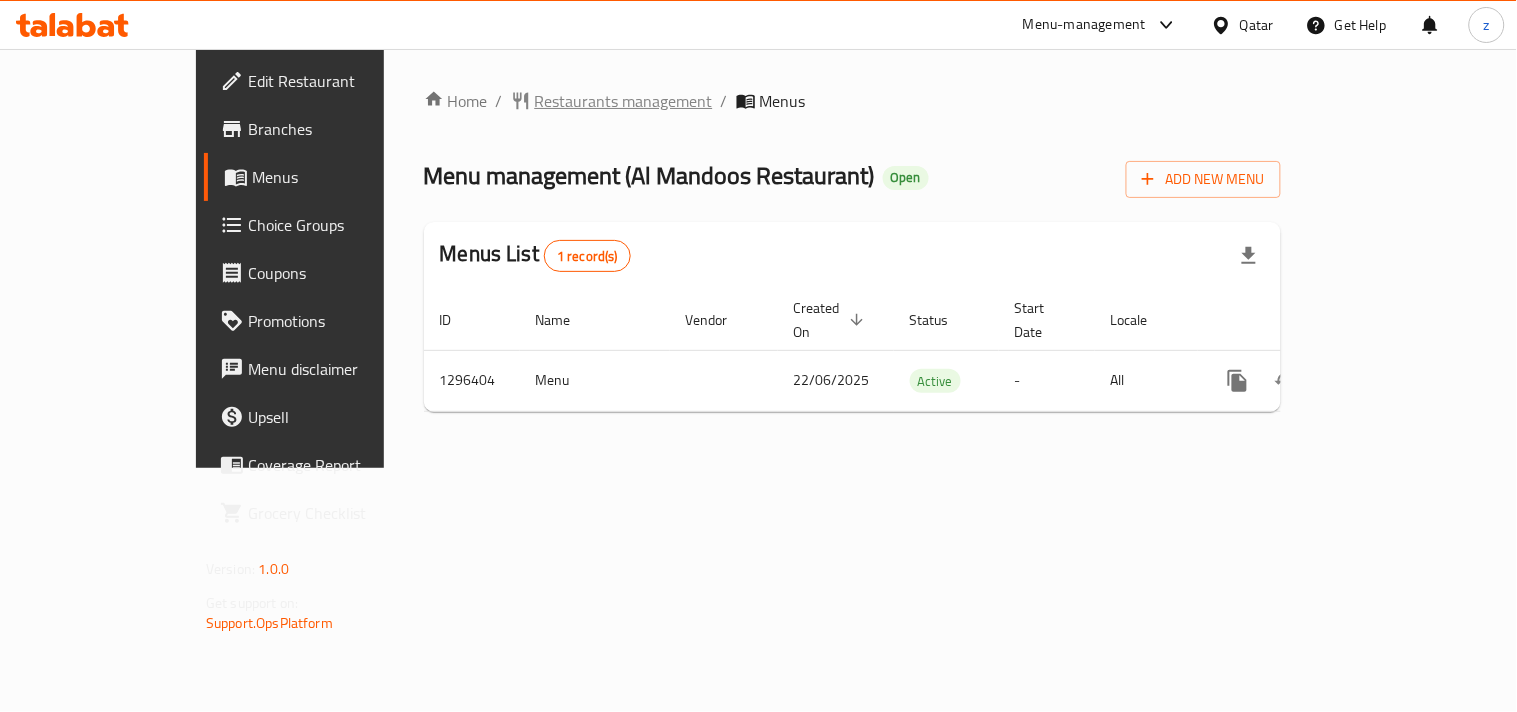click on "Restaurants management" at bounding box center (624, 101) 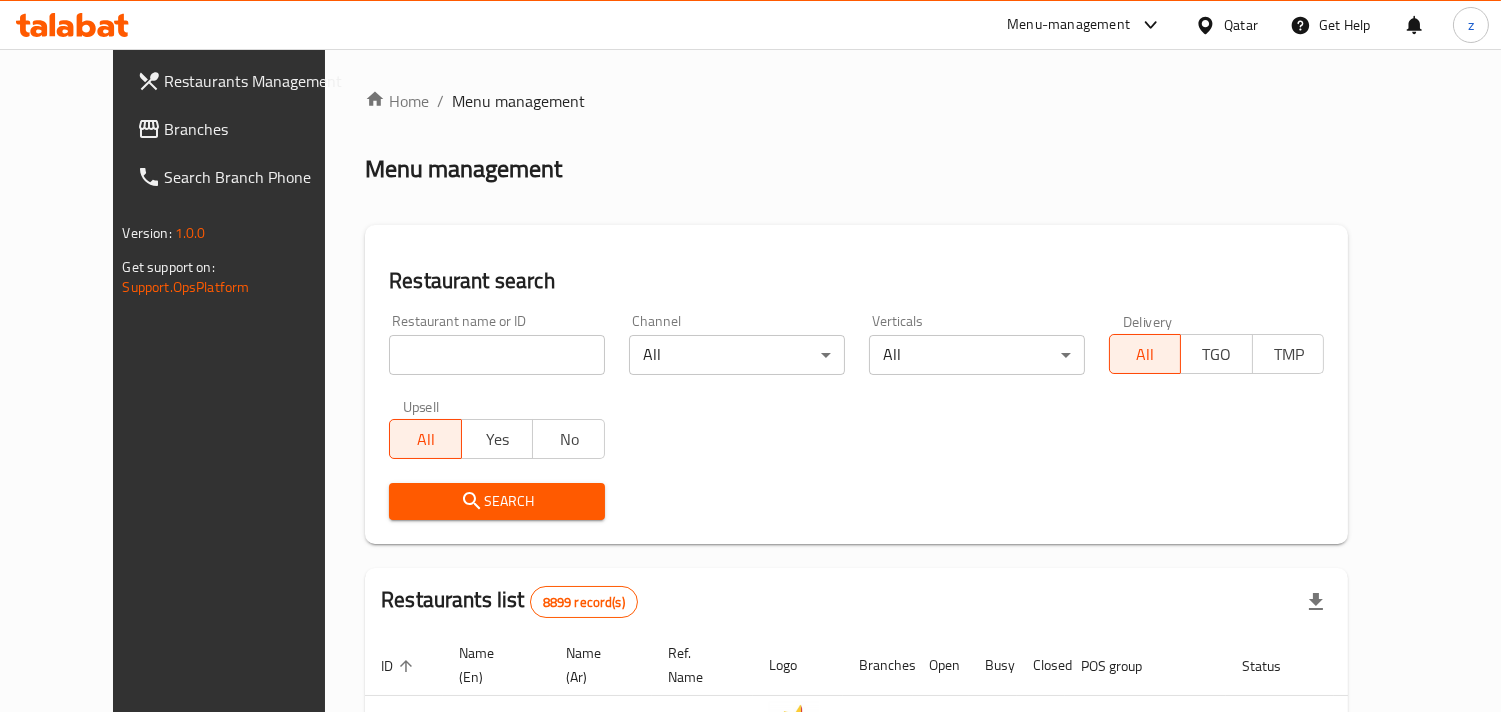click on "Branches" at bounding box center [256, 129] 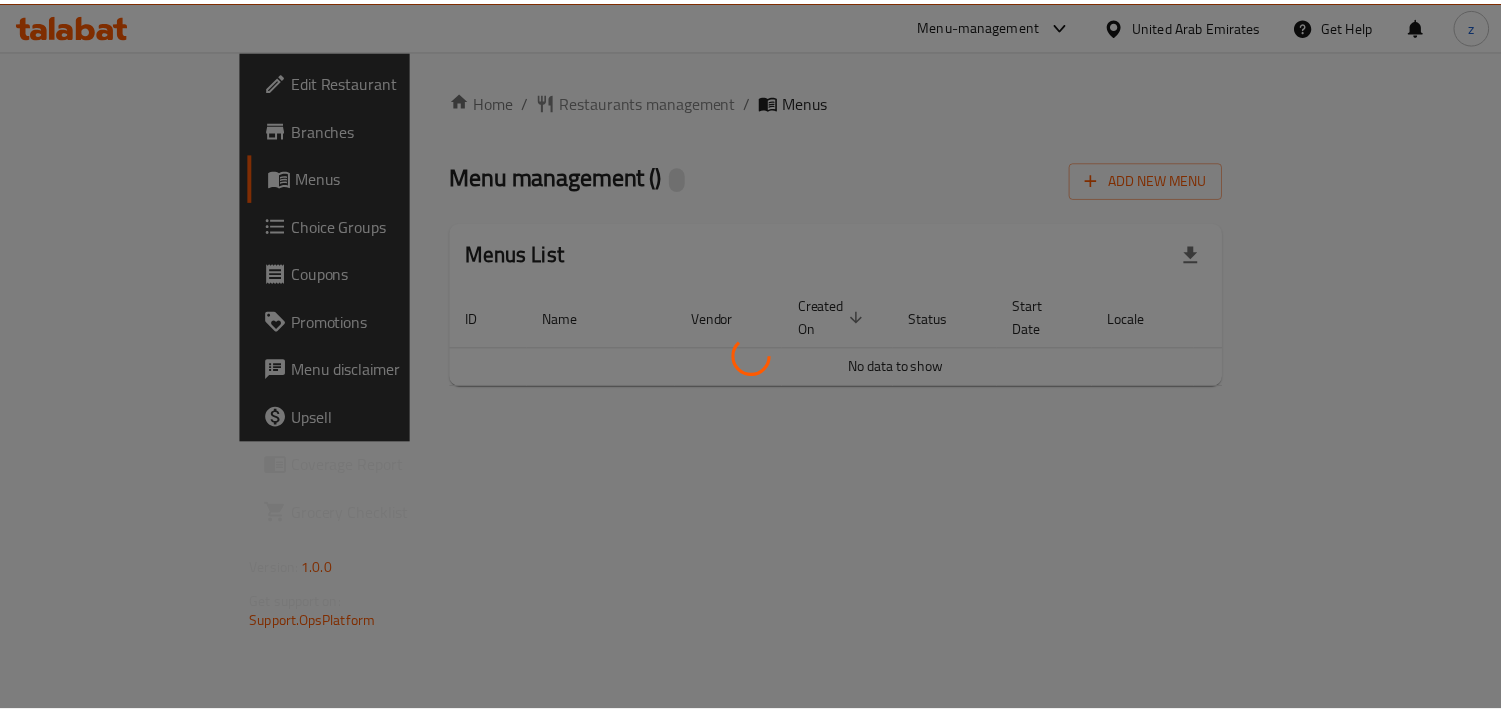 scroll, scrollTop: 0, scrollLeft: 0, axis: both 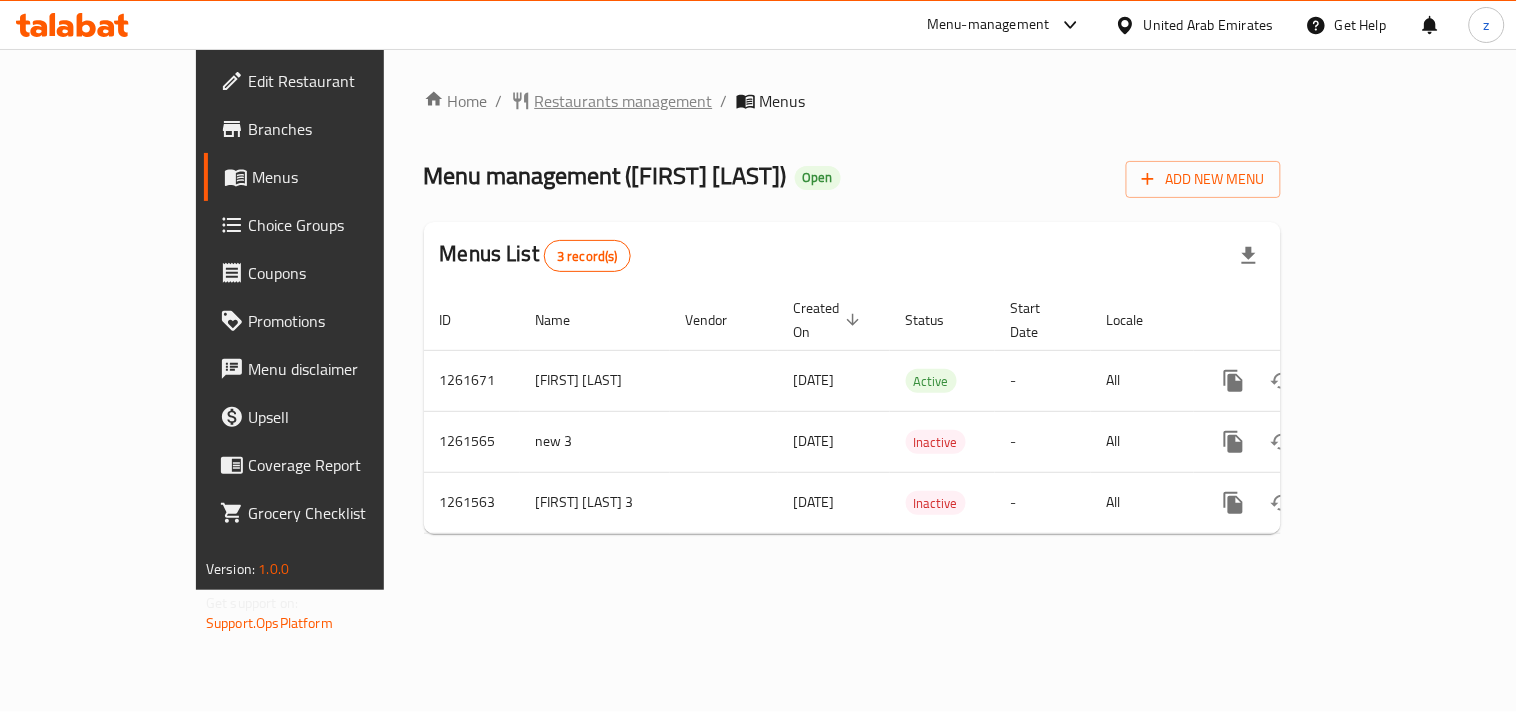click on "Restaurants management" at bounding box center (624, 101) 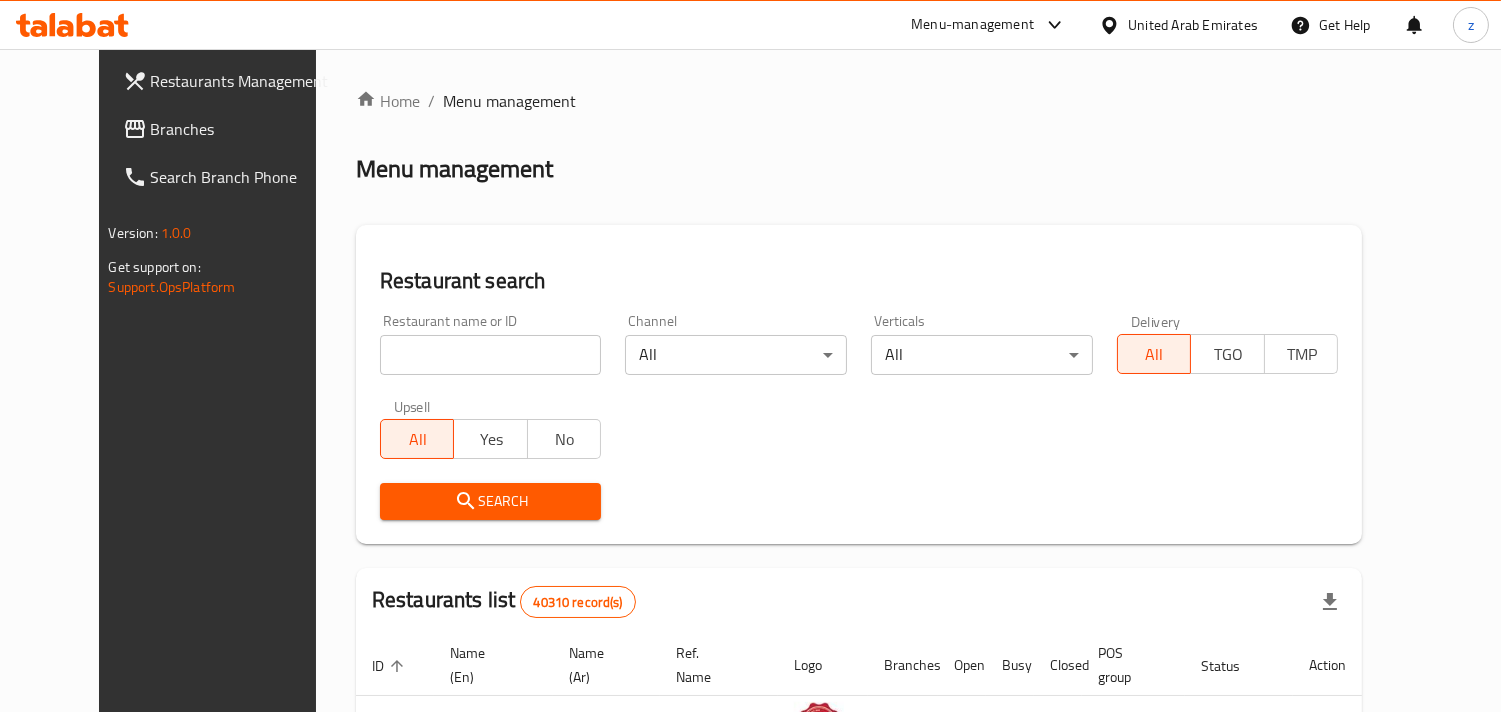 click on "Branches" at bounding box center (242, 129) 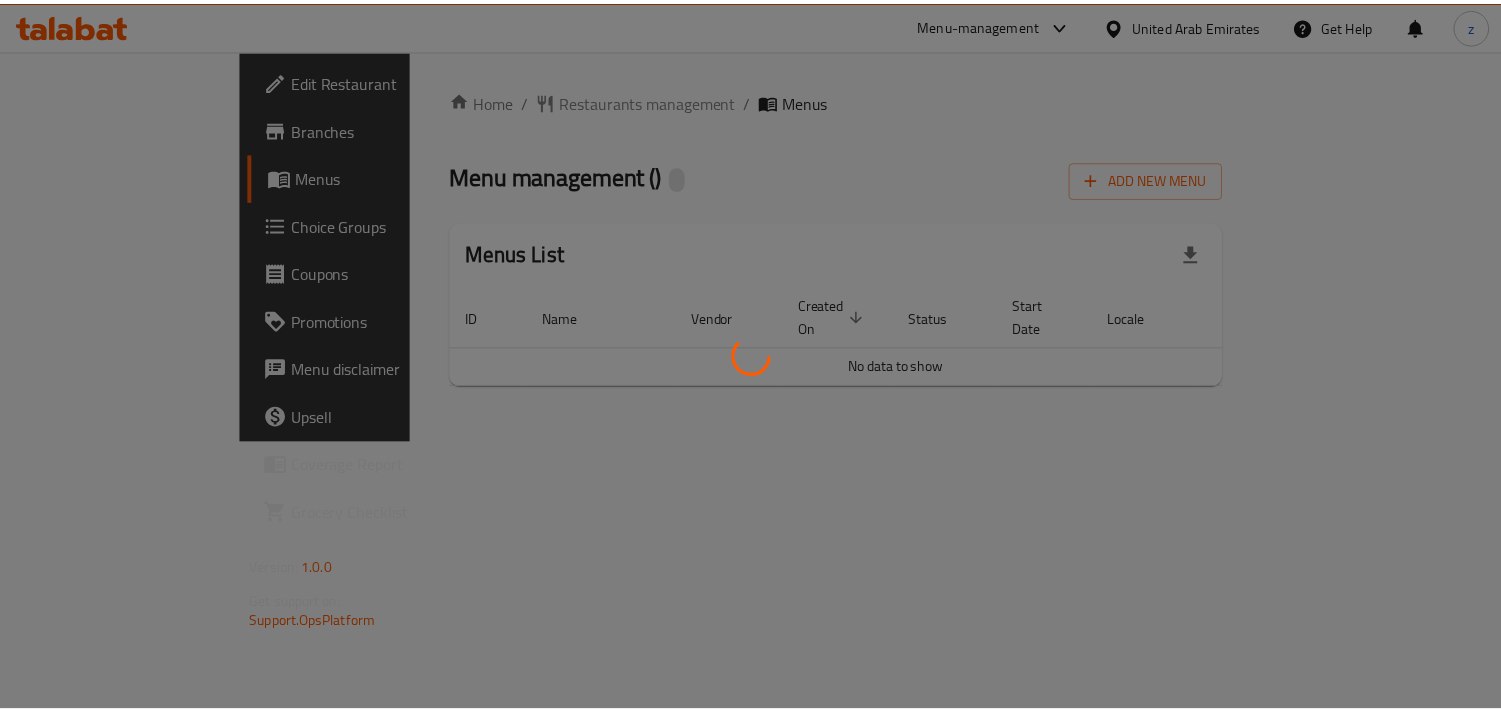 scroll, scrollTop: 0, scrollLeft: 0, axis: both 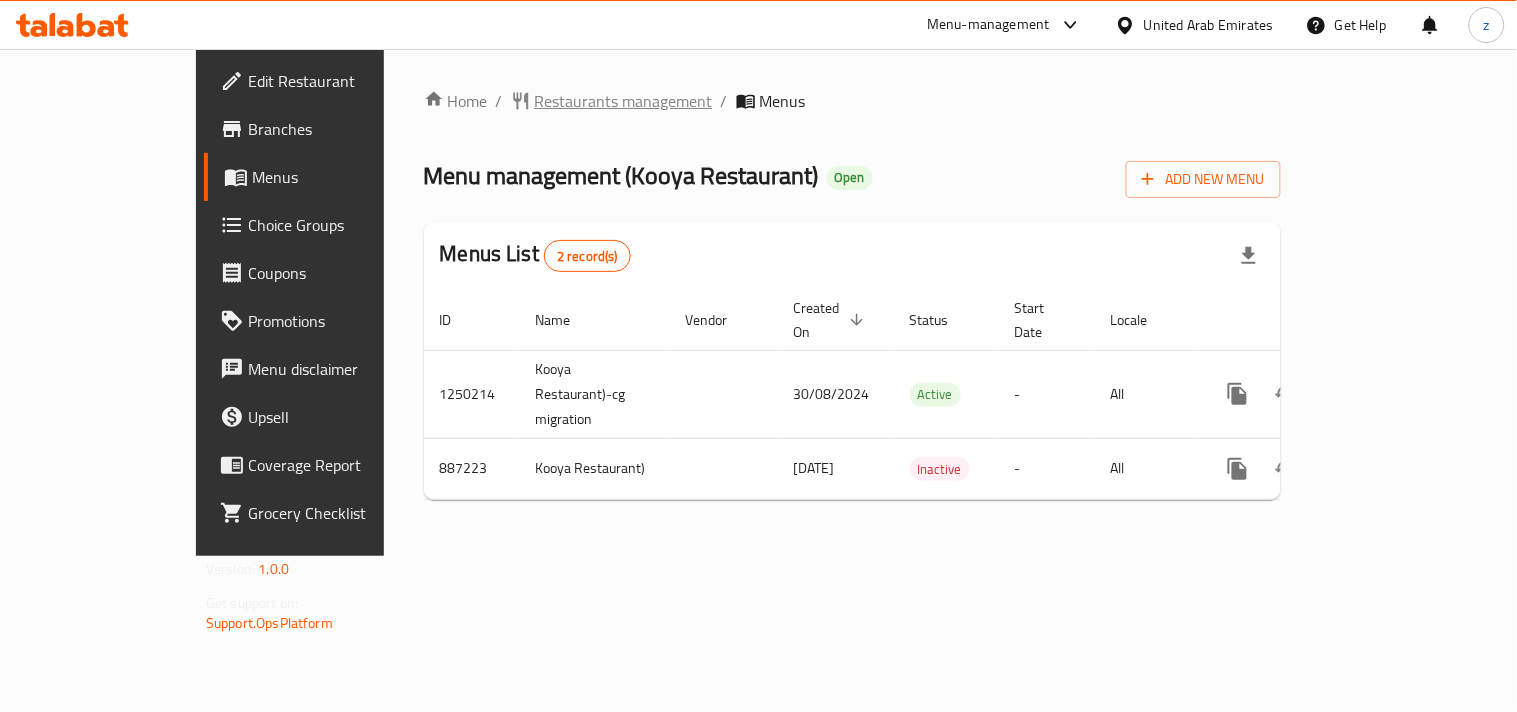 click on "Restaurants management" at bounding box center [624, 101] 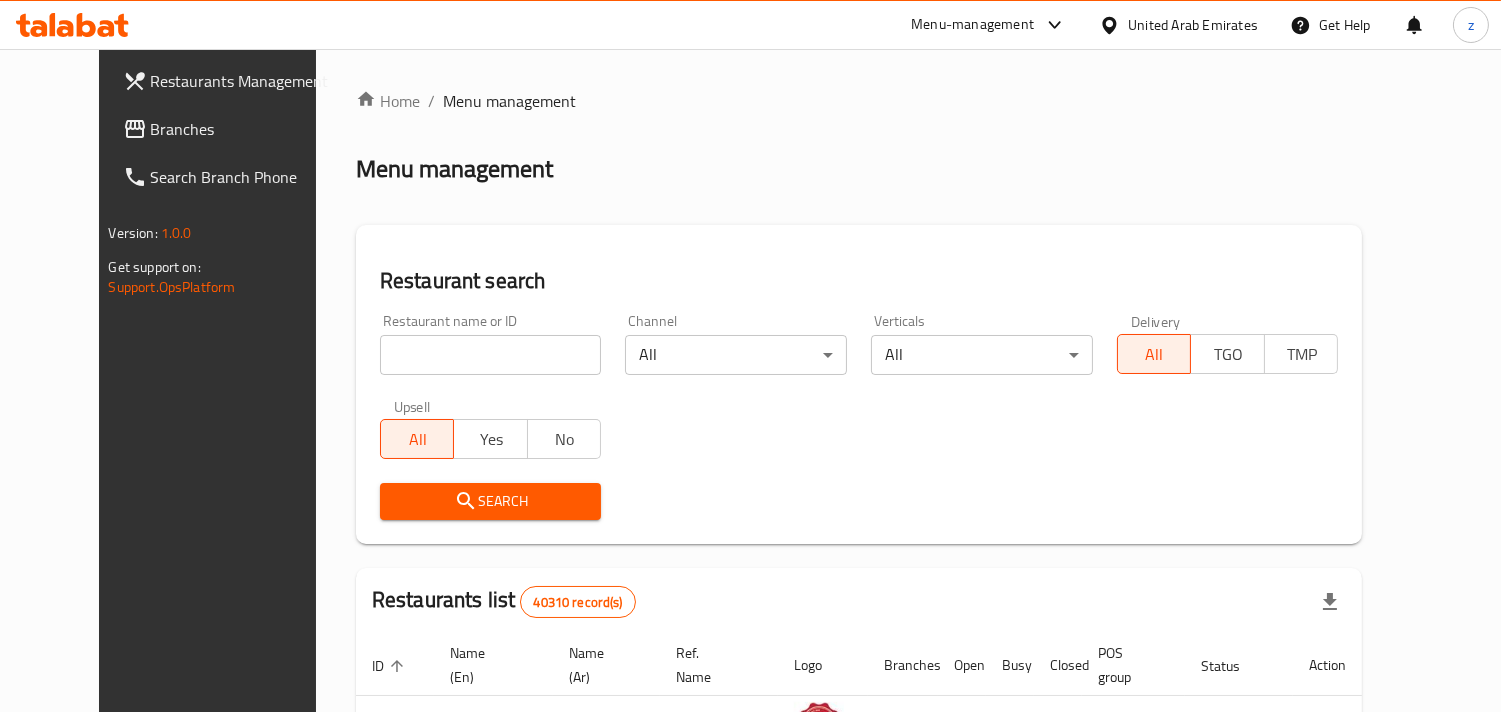 click on "Branches" at bounding box center [242, 129] 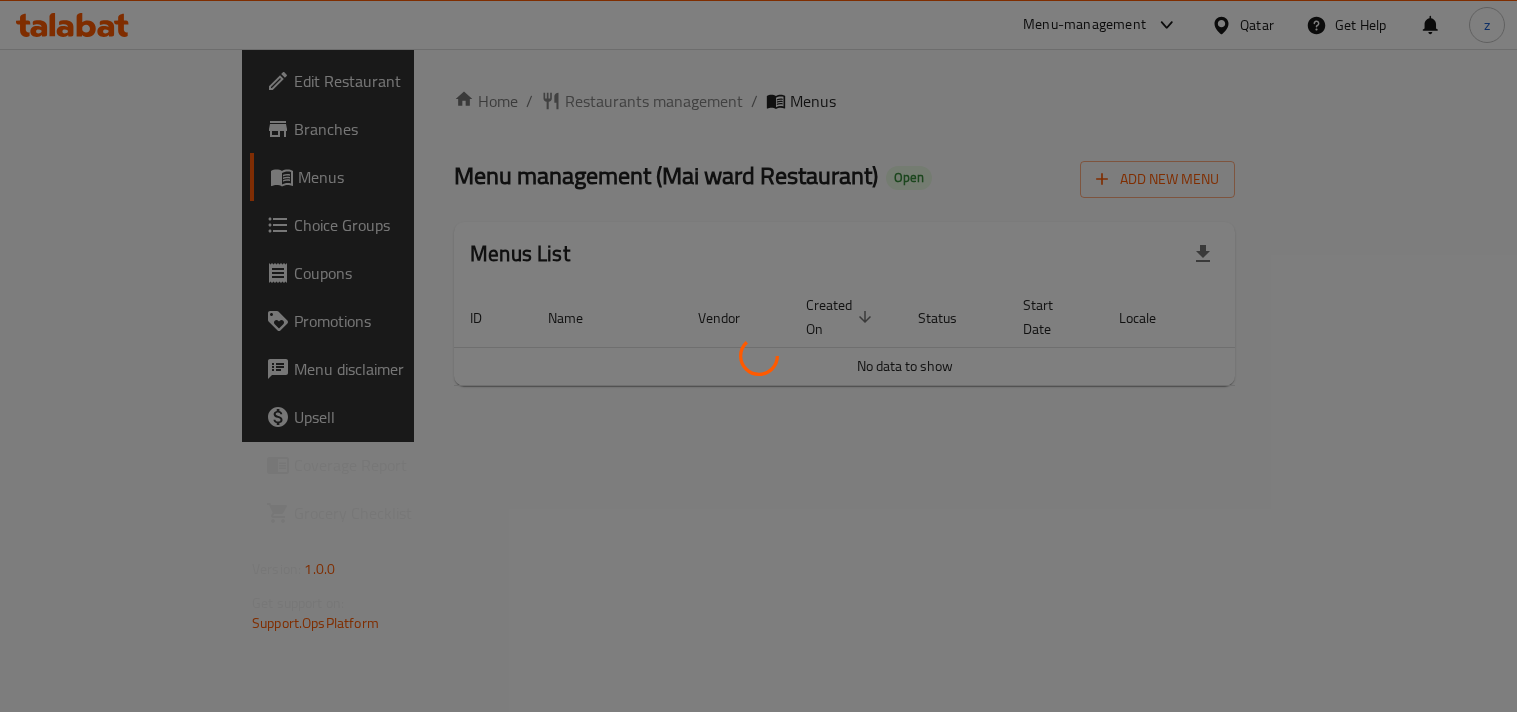 scroll, scrollTop: 0, scrollLeft: 0, axis: both 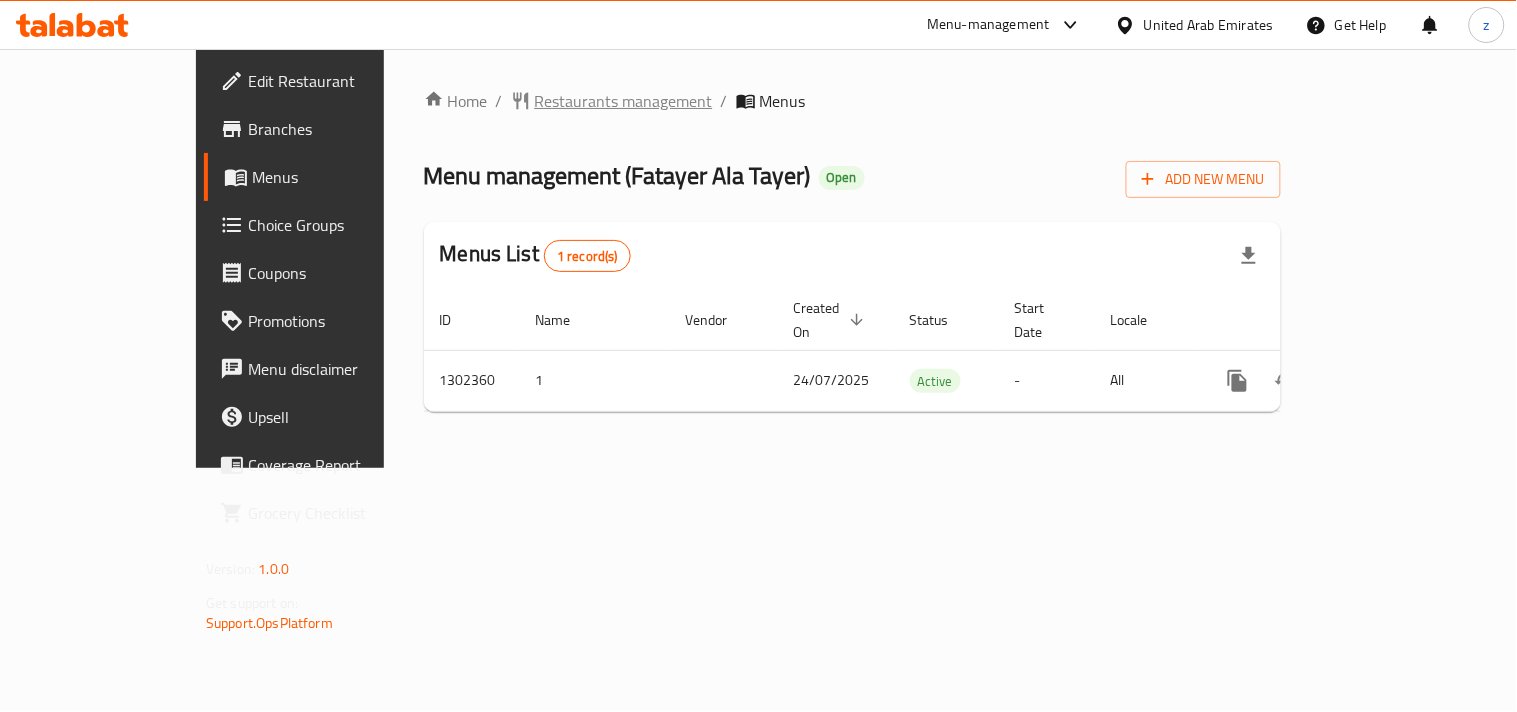 click on "Restaurants management" at bounding box center [624, 101] 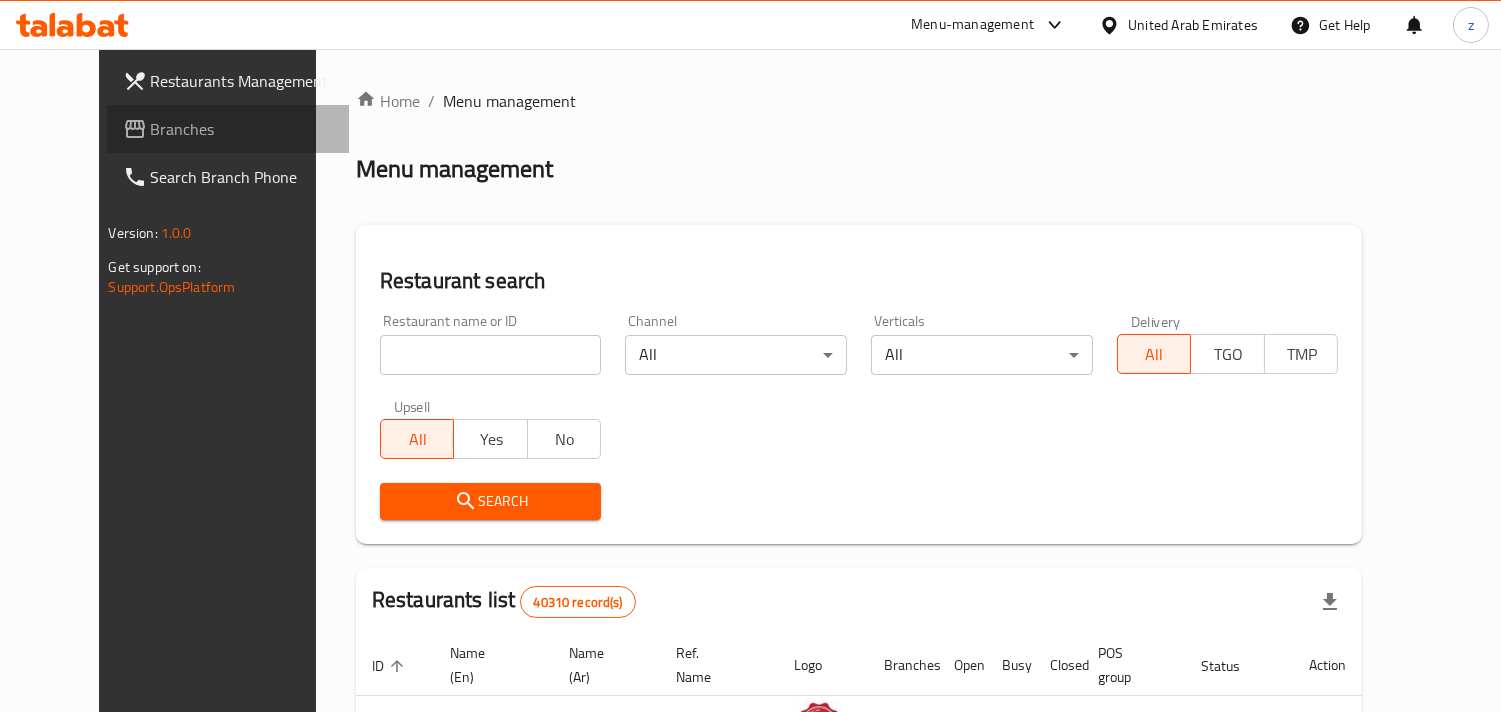 click on "Branches" at bounding box center (242, 129) 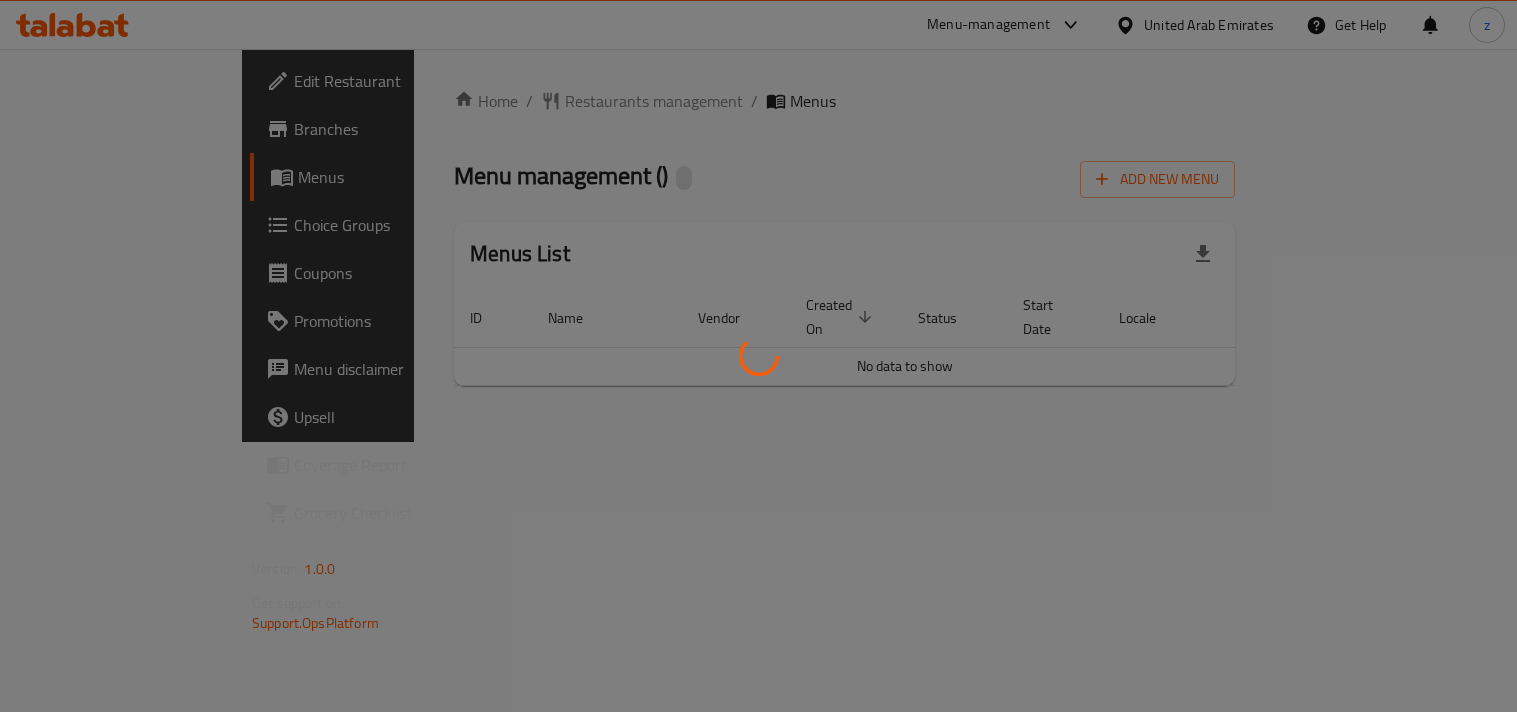 scroll, scrollTop: 0, scrollLeft: 0, axis: both 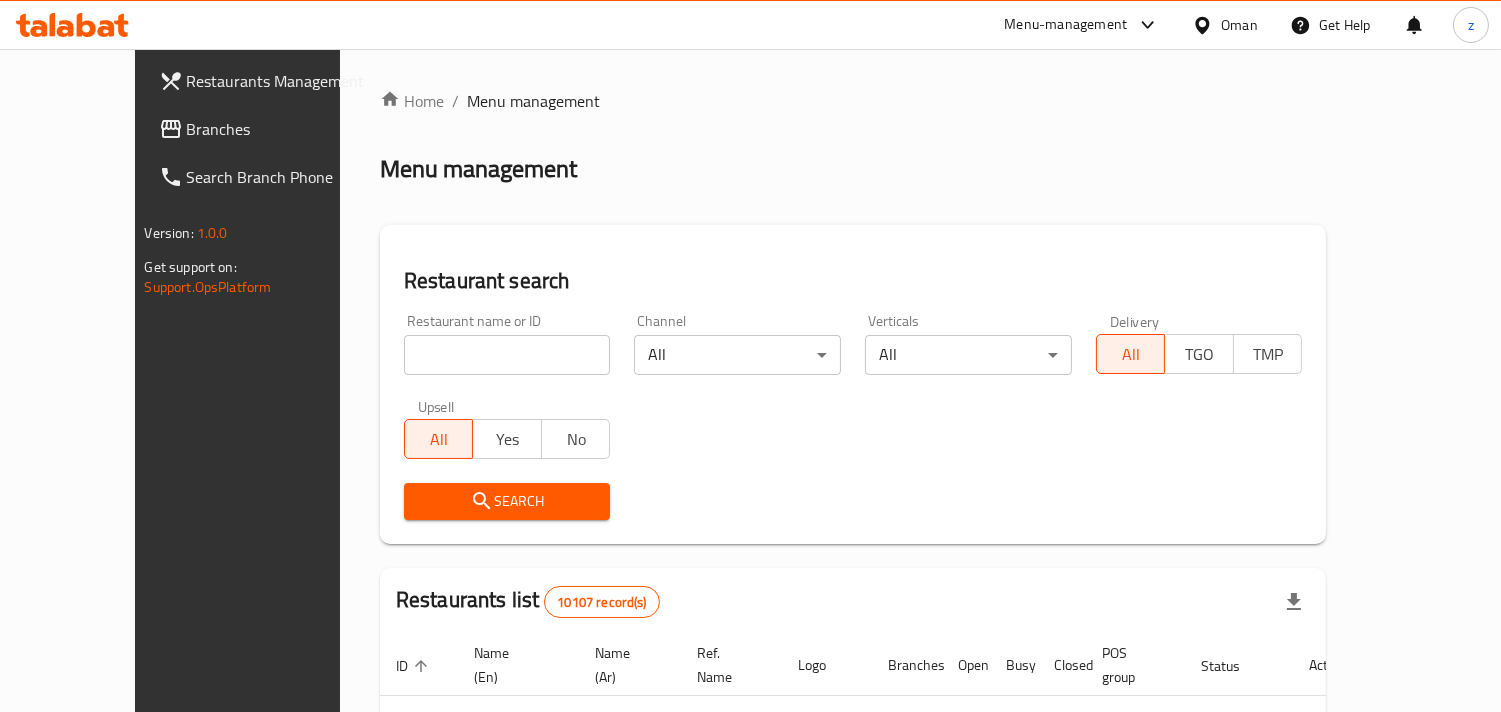 click on "Branches" at bounding box center (278, 129) 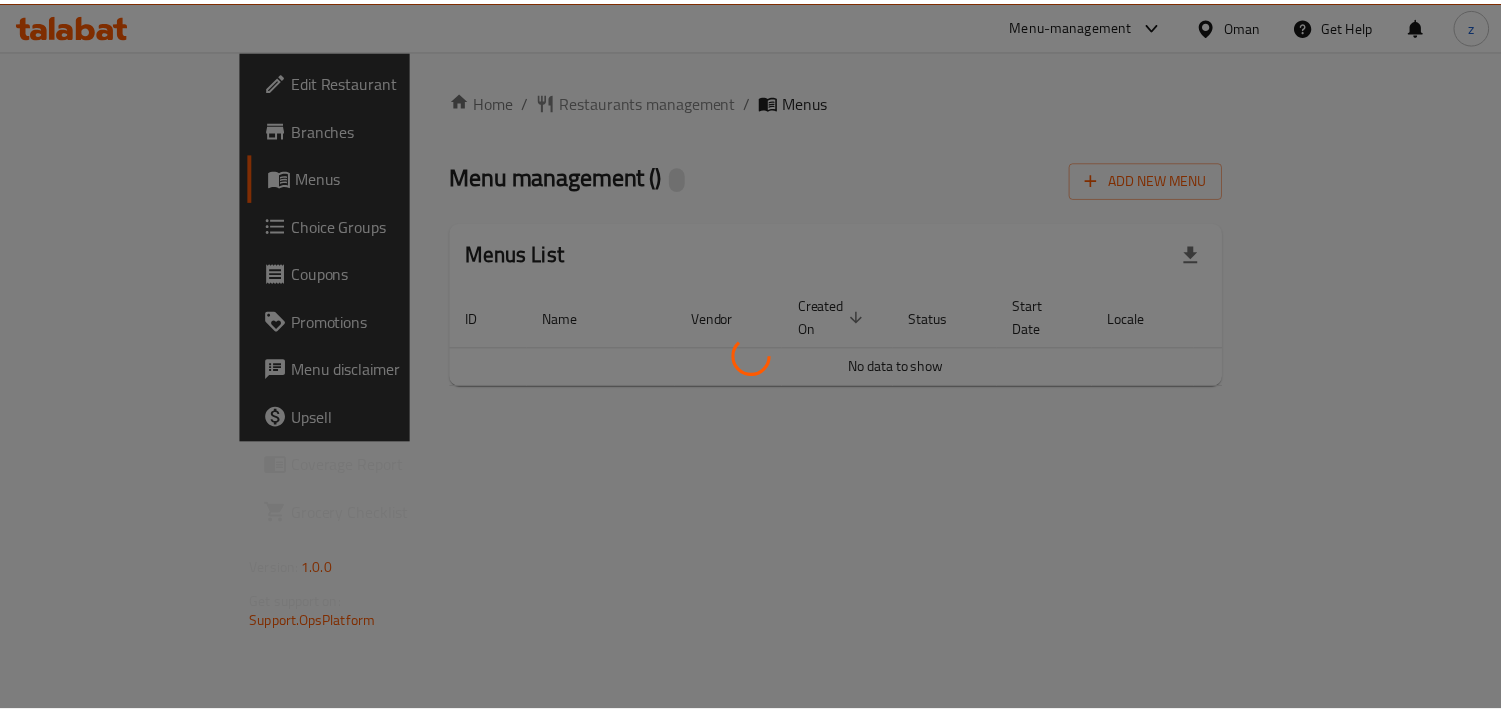 scroll, scrollTop: 0, scrollLeft: 0, axis: both 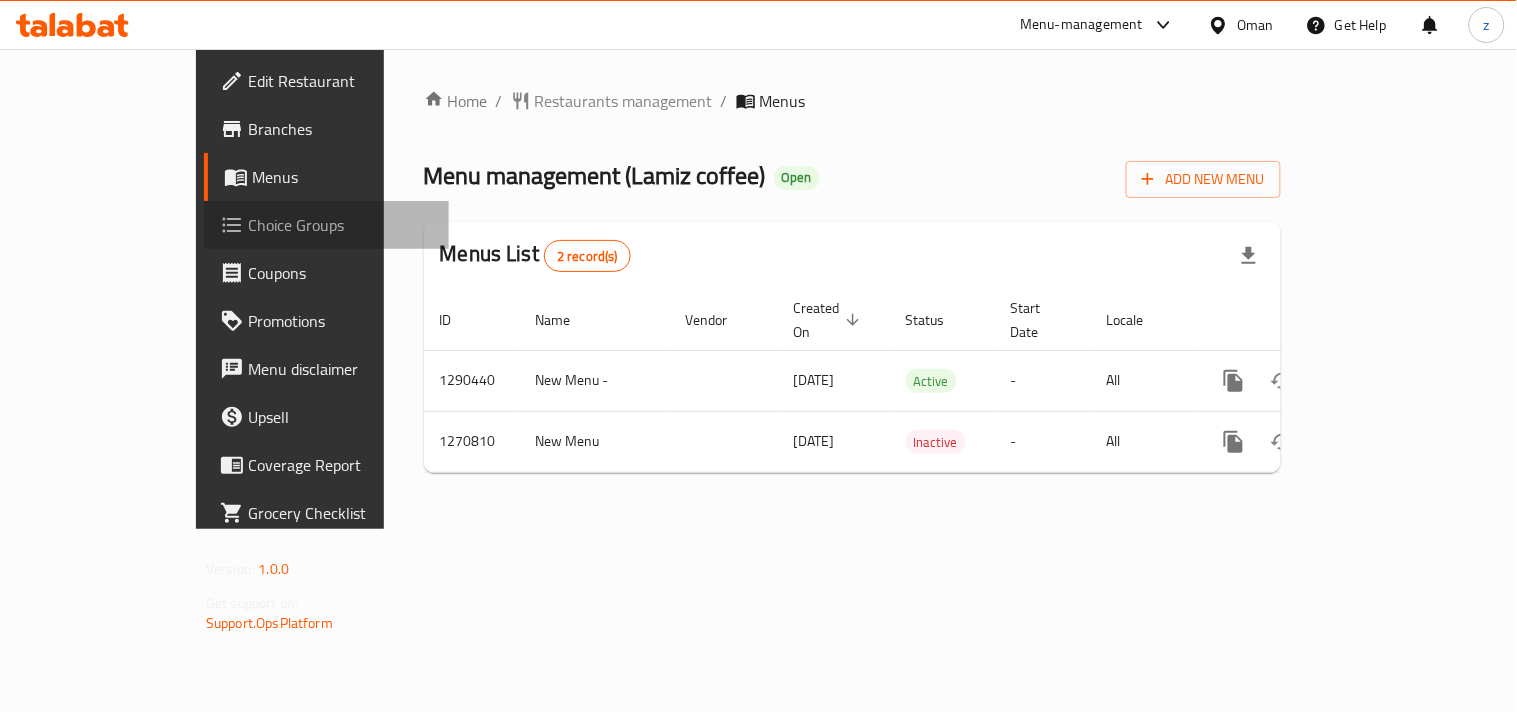 click on "Choice Groups" at bounding box center (340, 225) 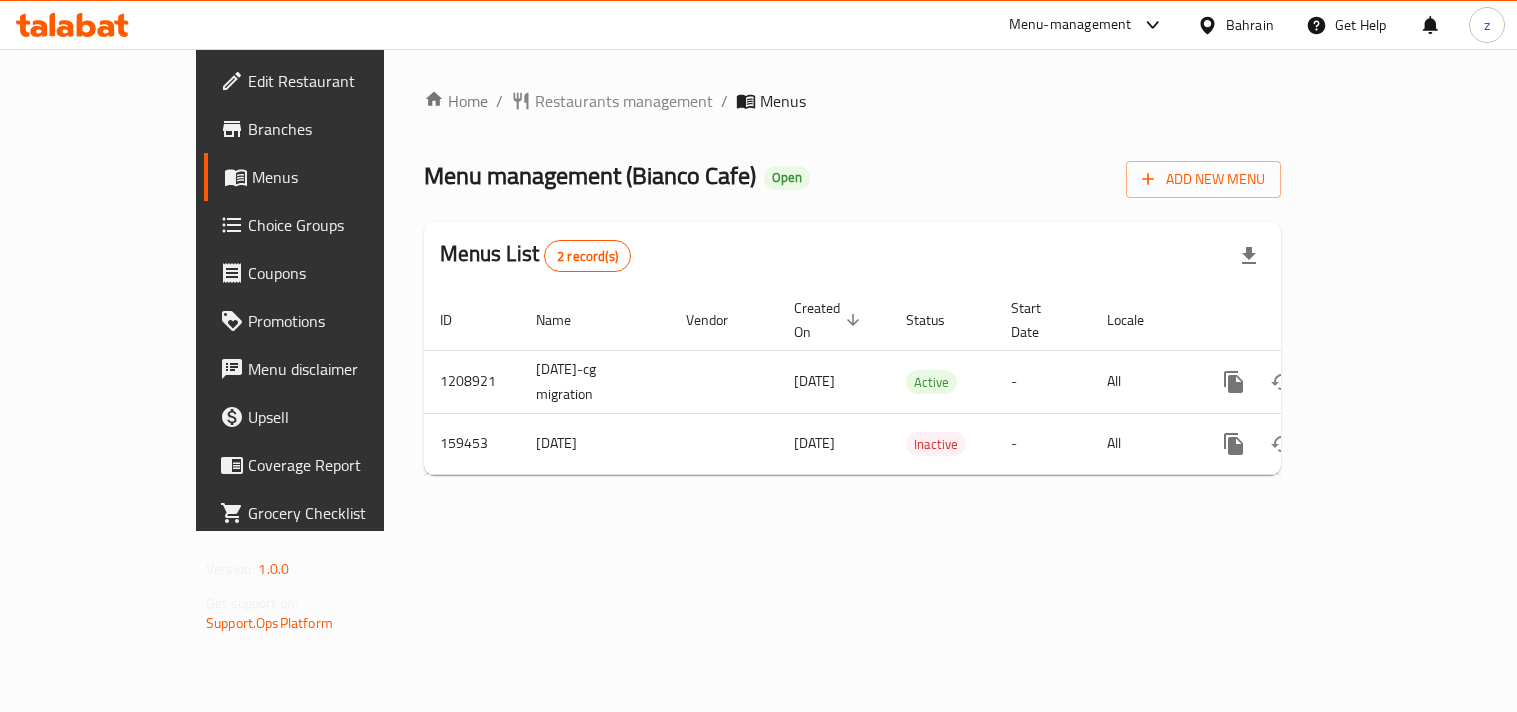 click on "Restaurants management" at bounding box center [624, 101] 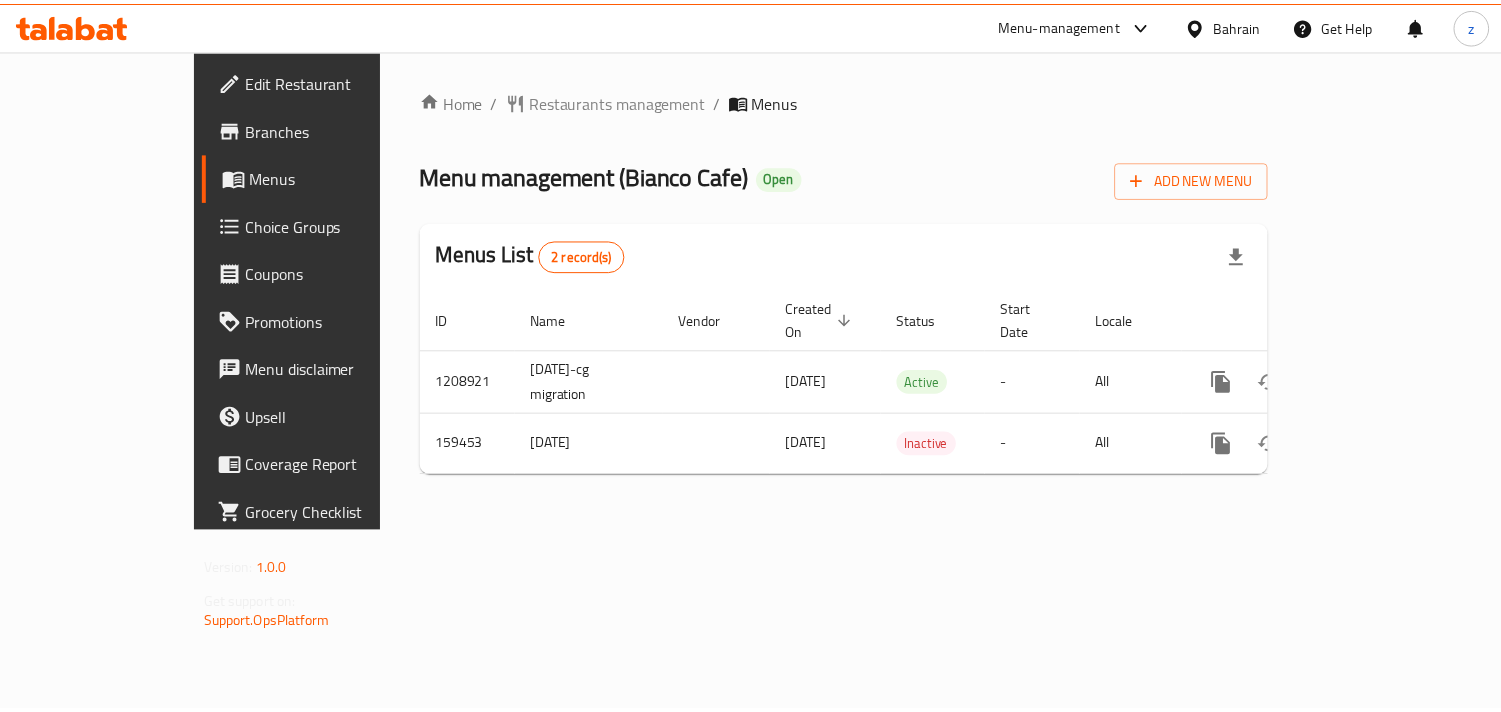 scroll, scrollTop: 0, scrollLeft: 0, axis: both 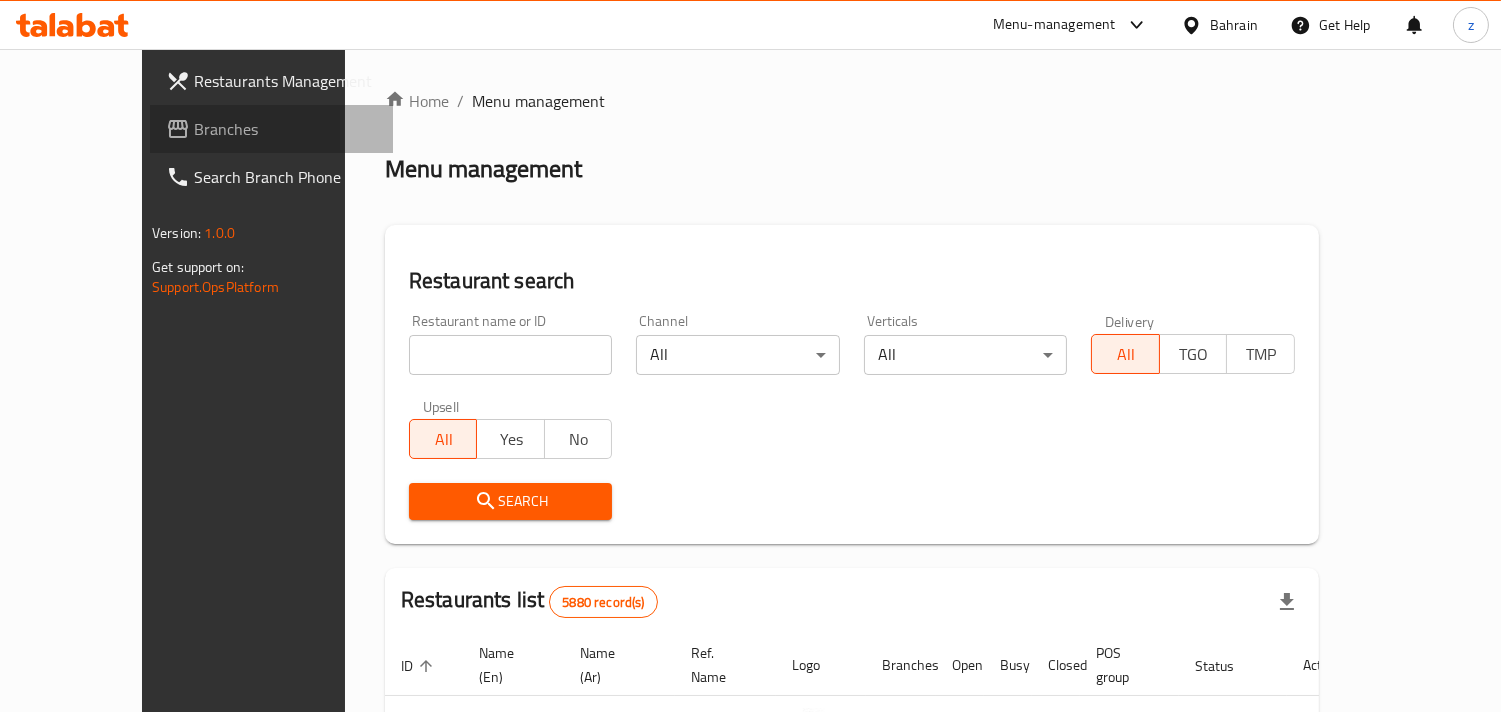click on "Branches" at bounding box center (285, 129) 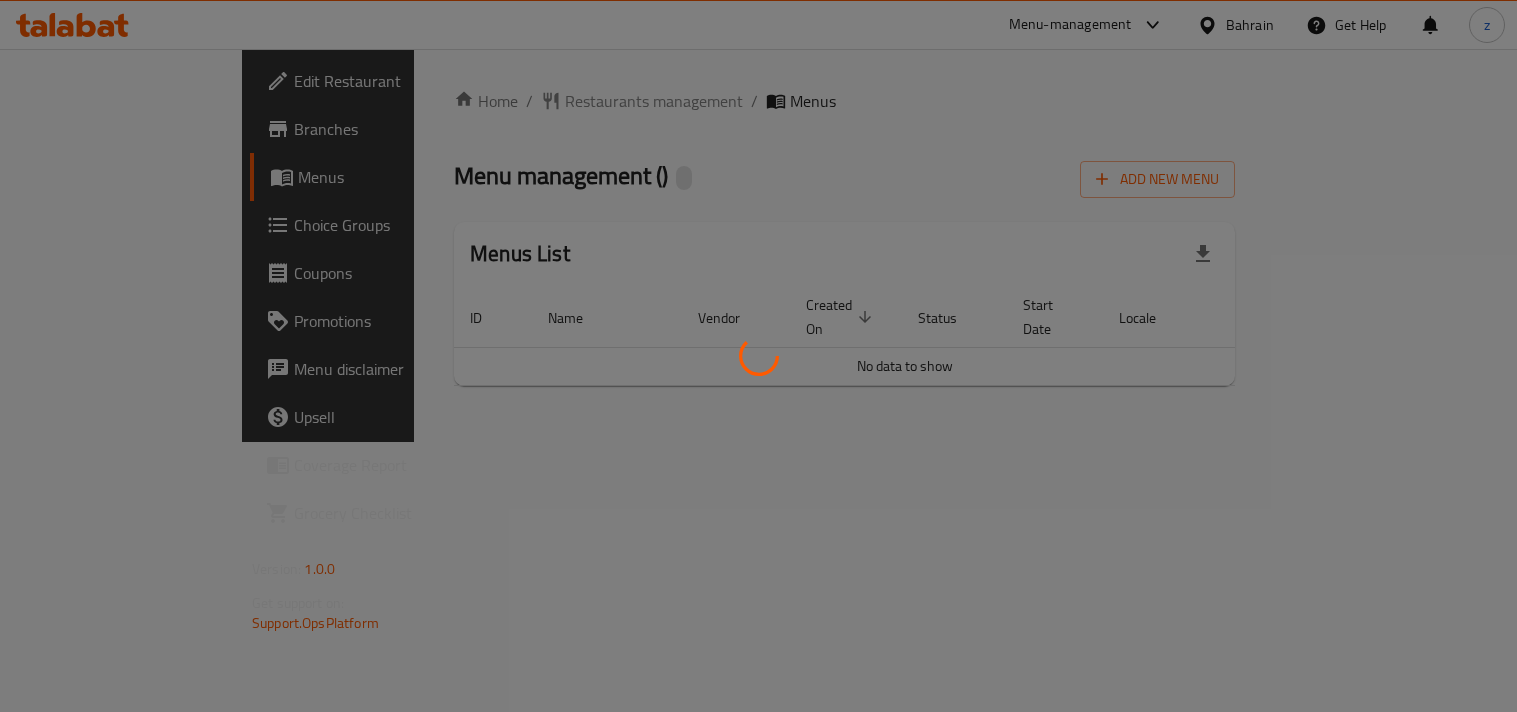 scroll, scrollTop: 0, scrollLeft: 0, axis: both 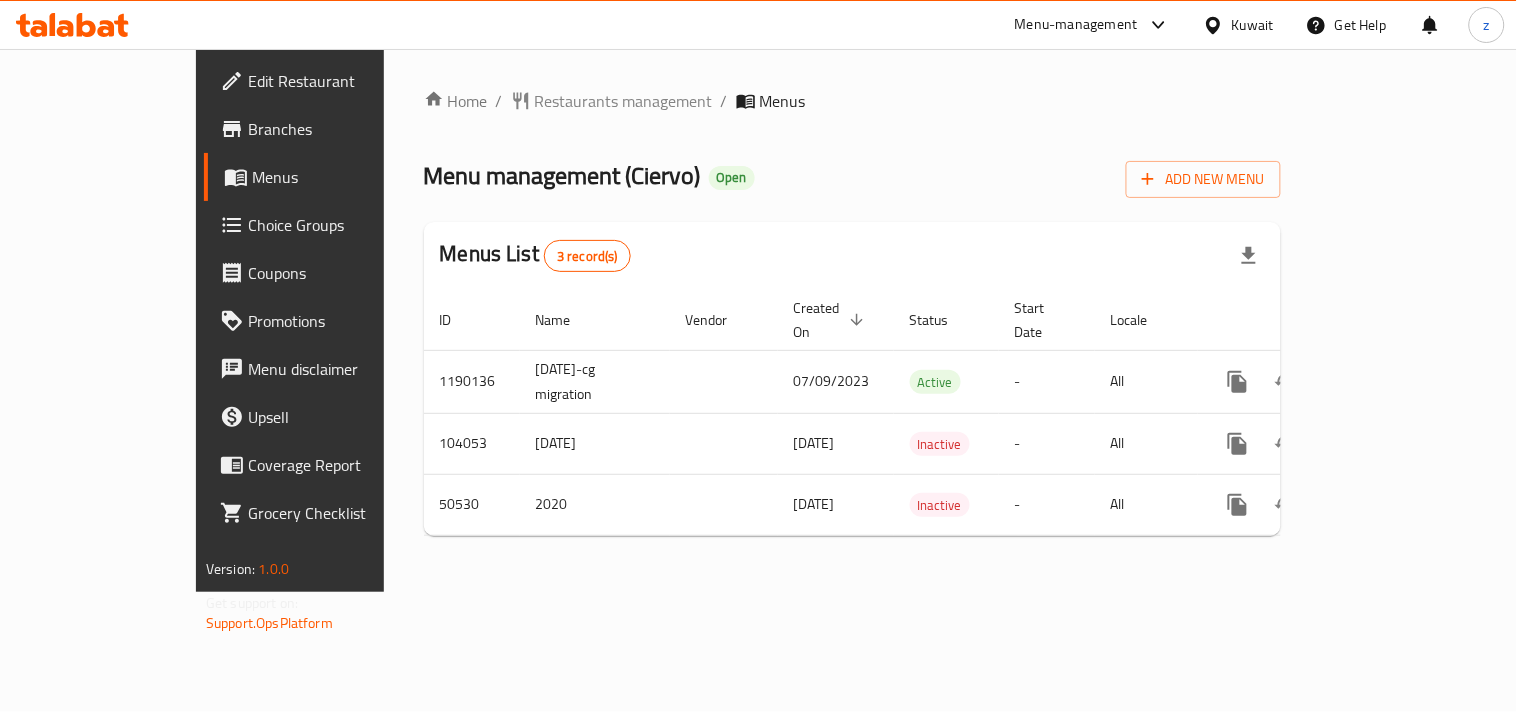 click on "Restaurants management" at bounding box center (624, 101) 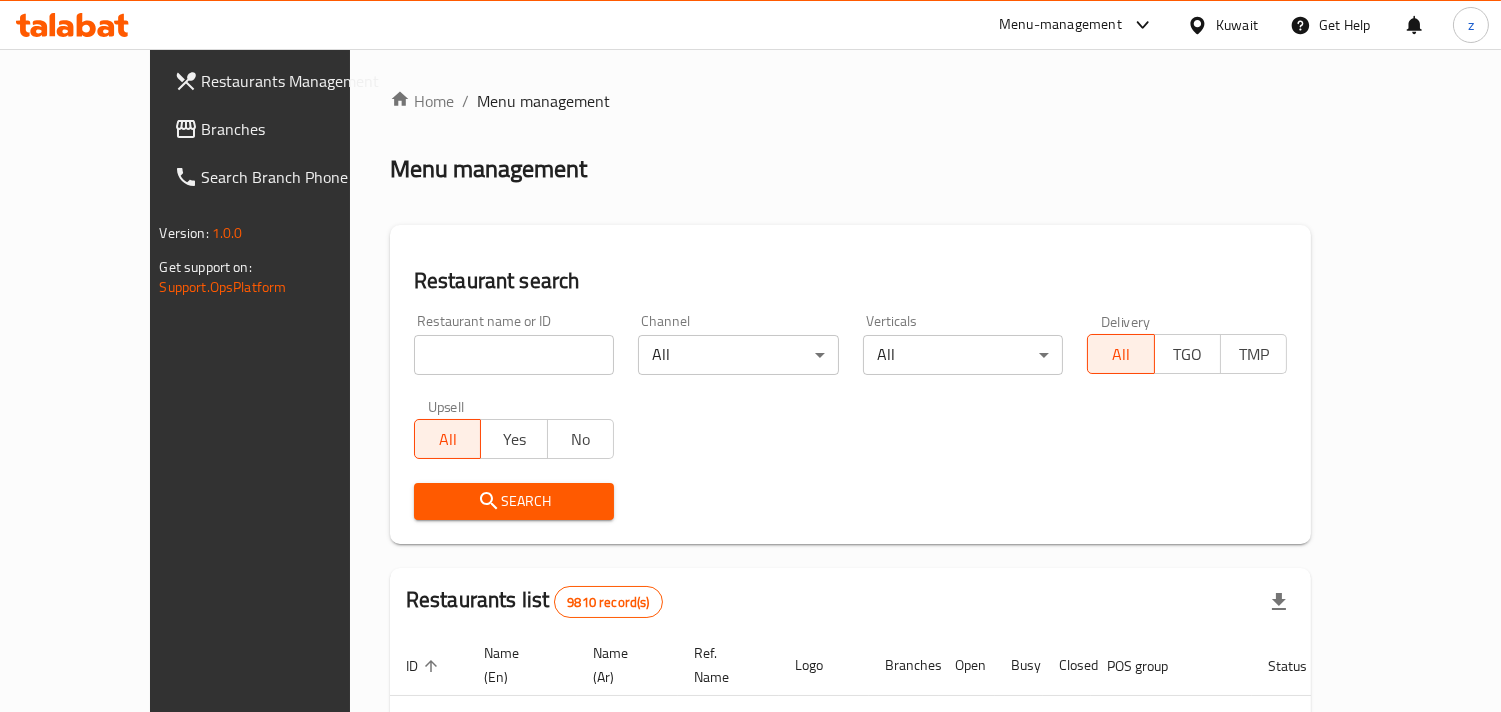 drag, startPoint x: 80, startPoint y: 133, endPoint x: 10, endPoint y: 138, distance: 70.178345 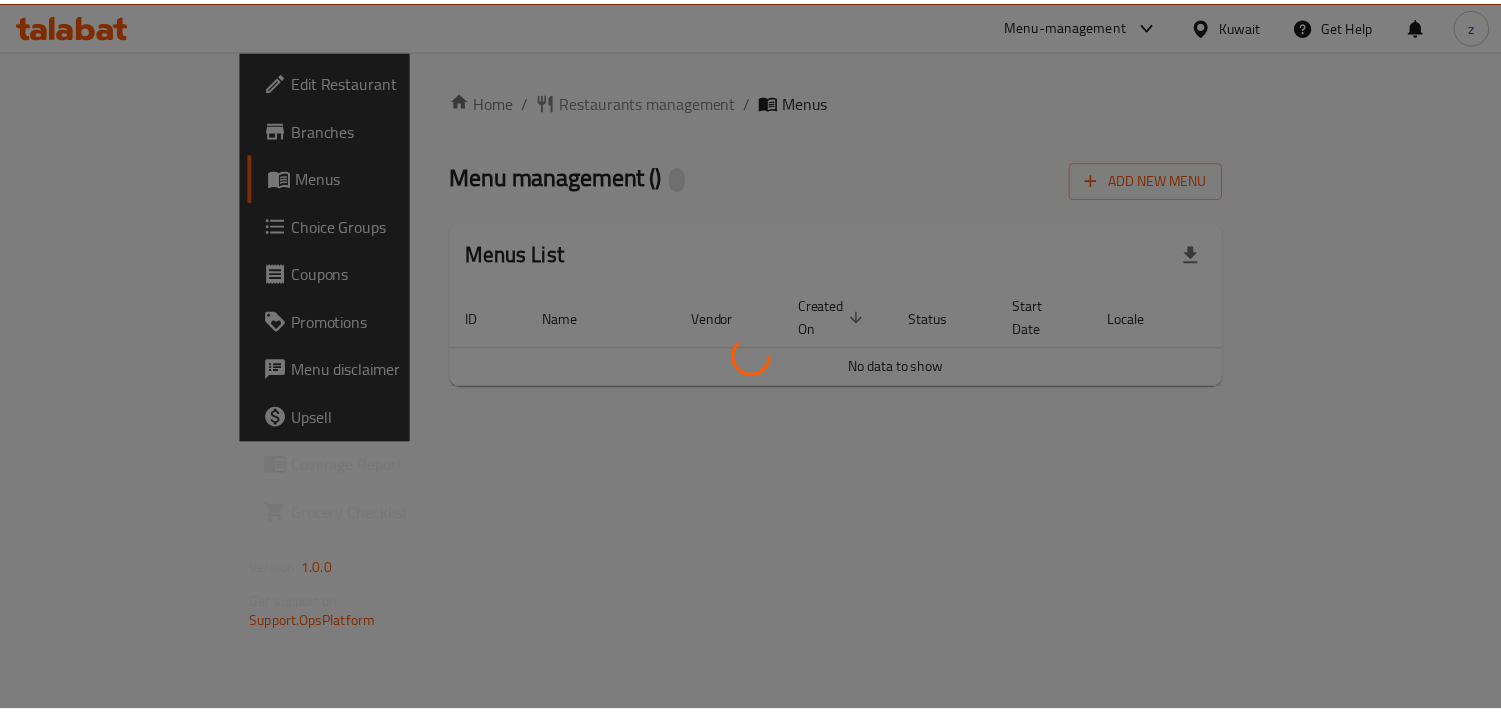 scroll, scrollTop: 0, scrollLeft: 0, axis: both 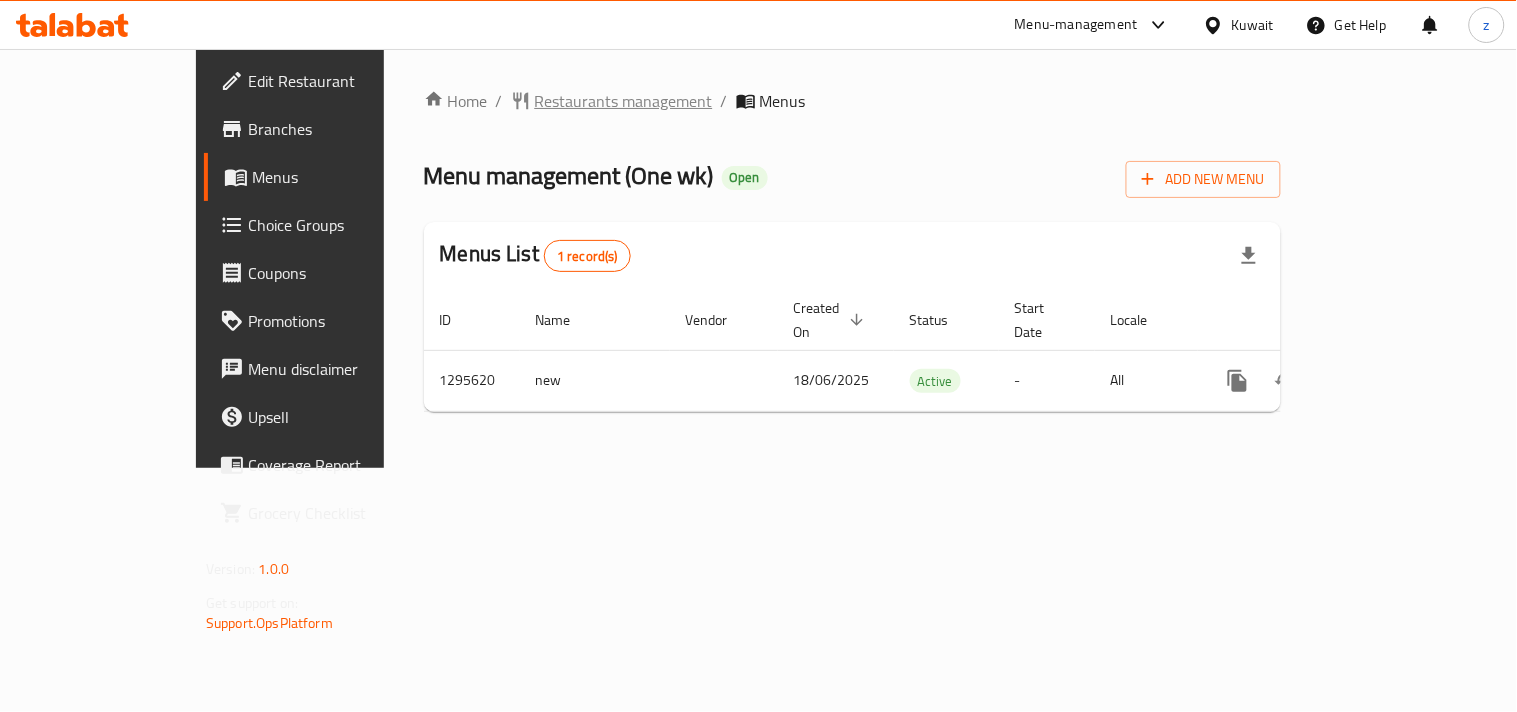 click on "Restaurants management" at bounding box center (624, 101) 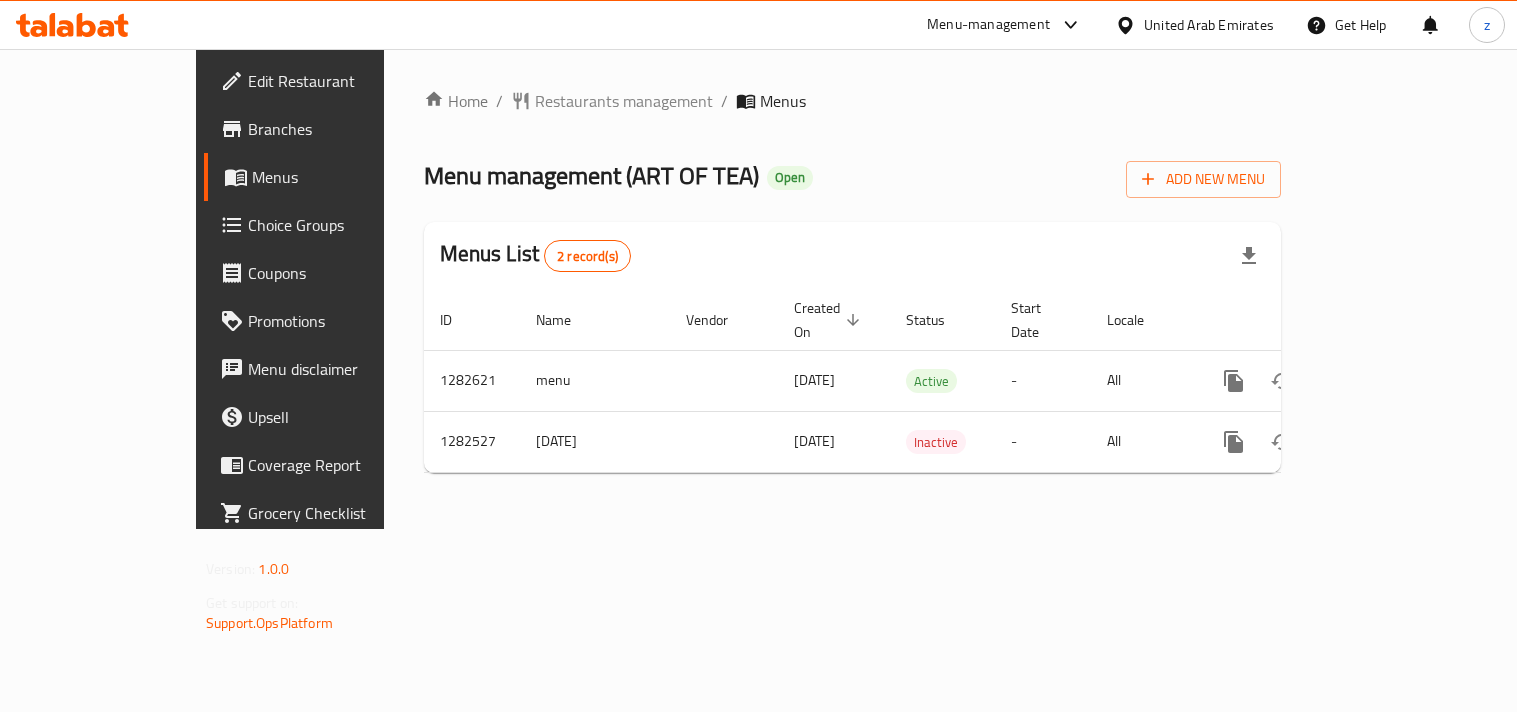 click on "Restaurants management" at bounding box center (624, 101) 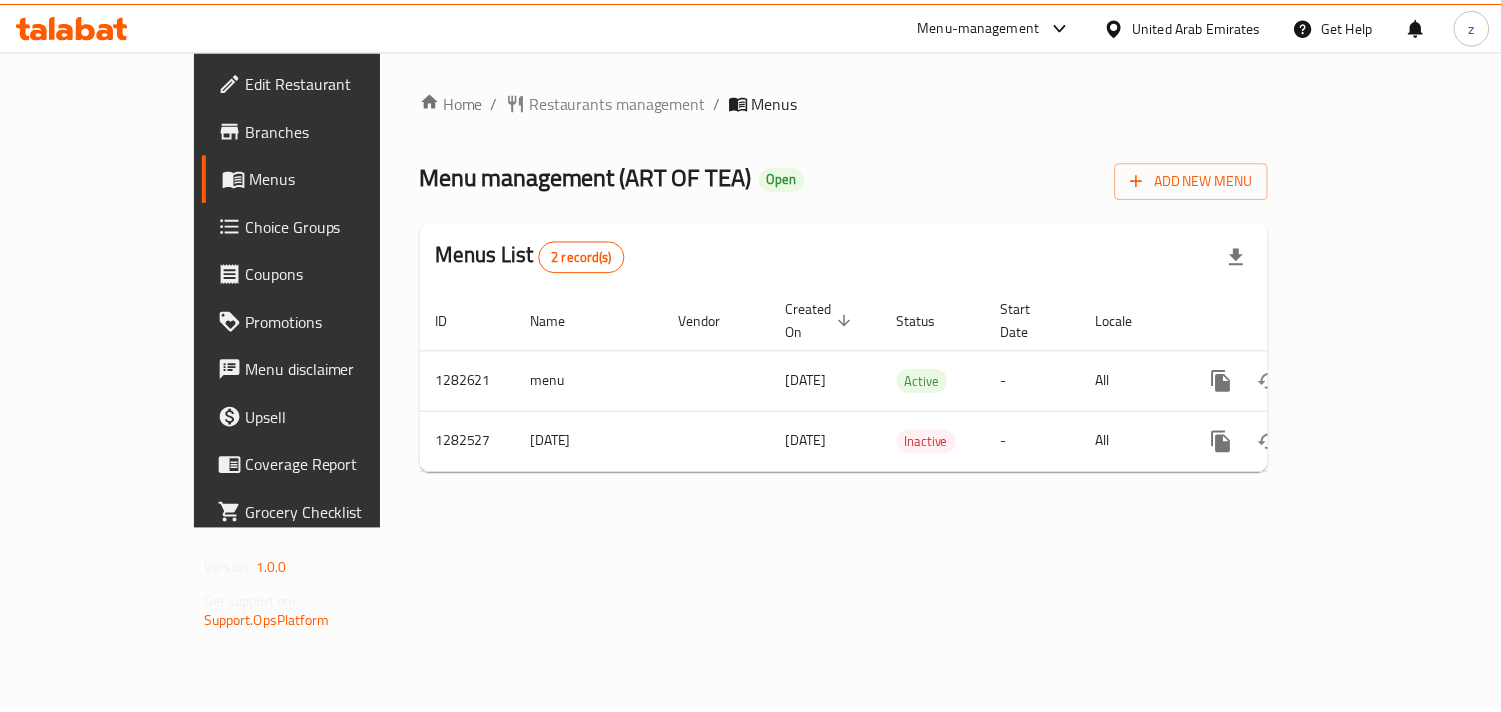 scroll, scrollTop: 0, scrollLeft: 0, axis: both 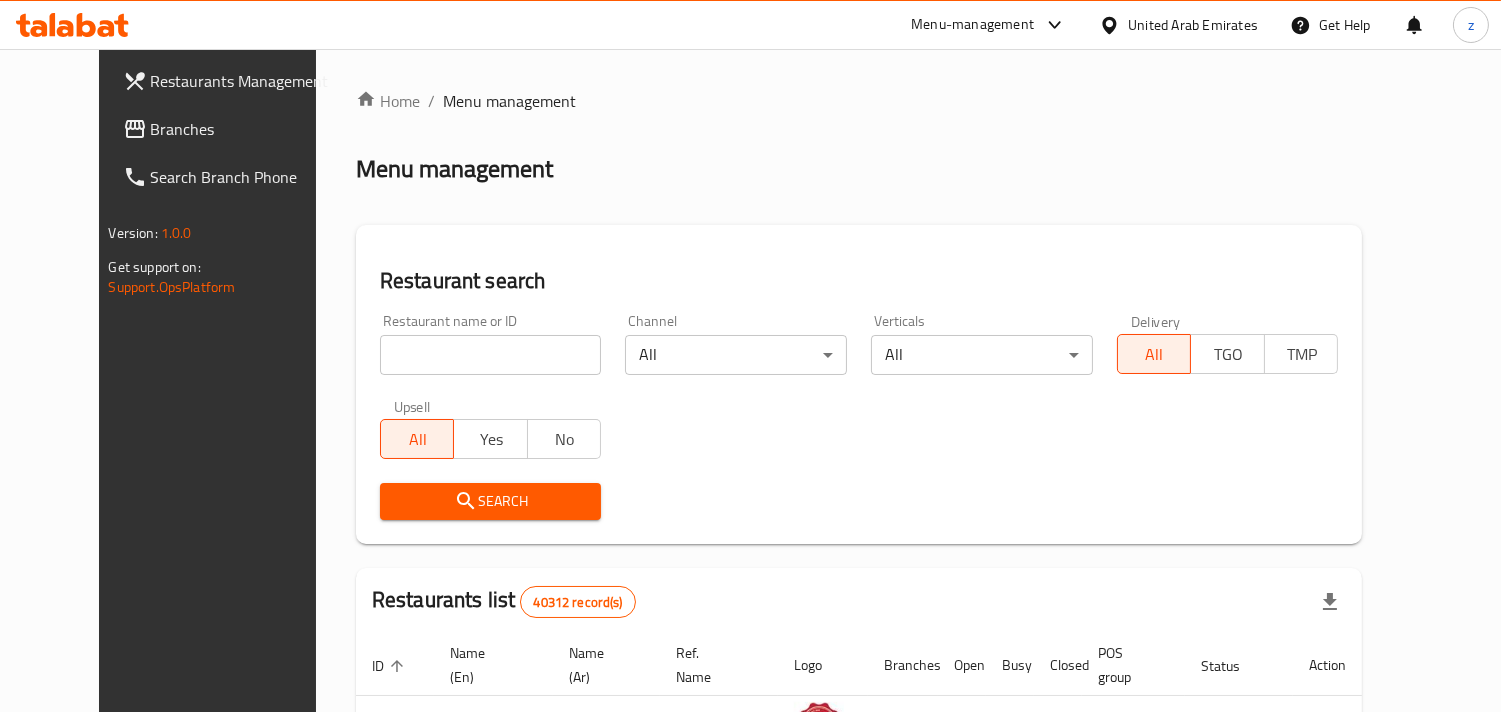click on "Branches" at bounding box center (242, 129) 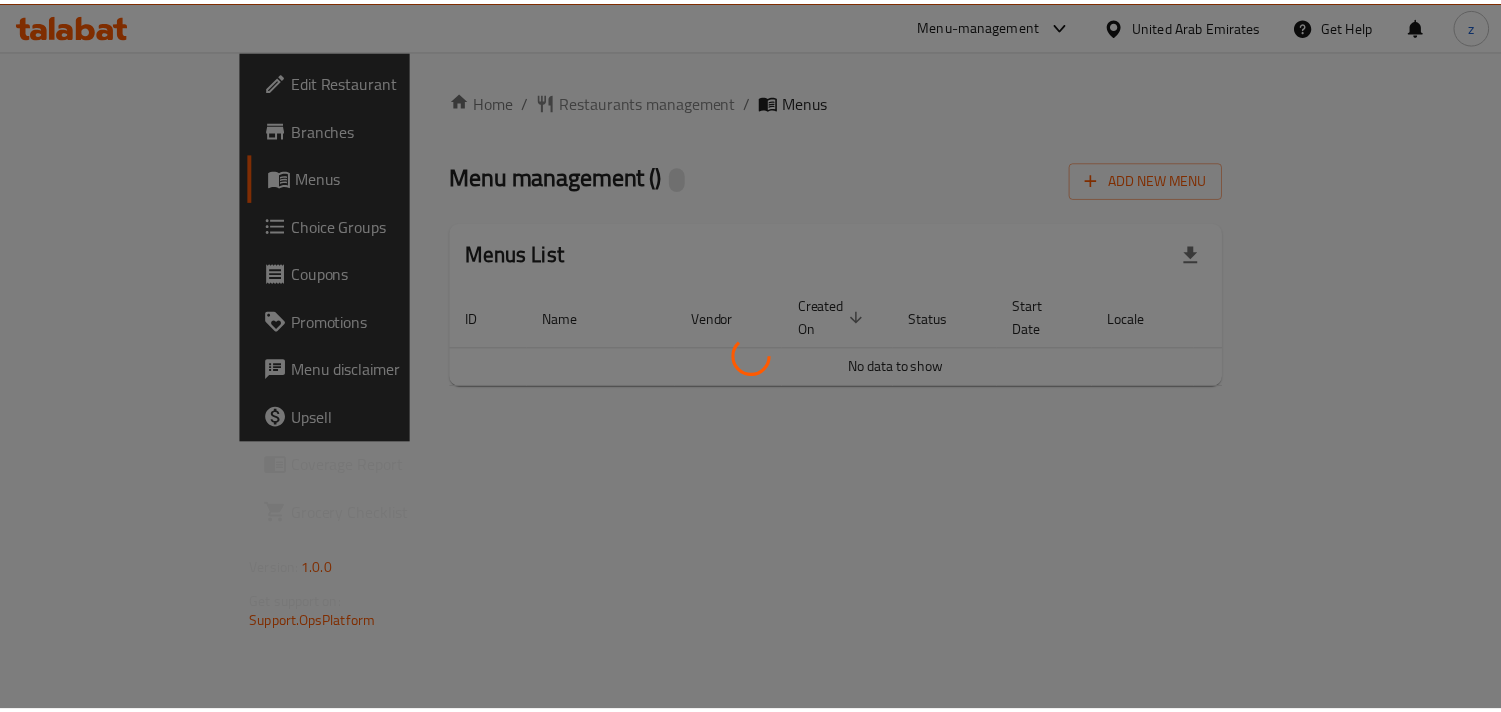 scroll, scrollTop: 0, scrollLeft: 0, axis: both 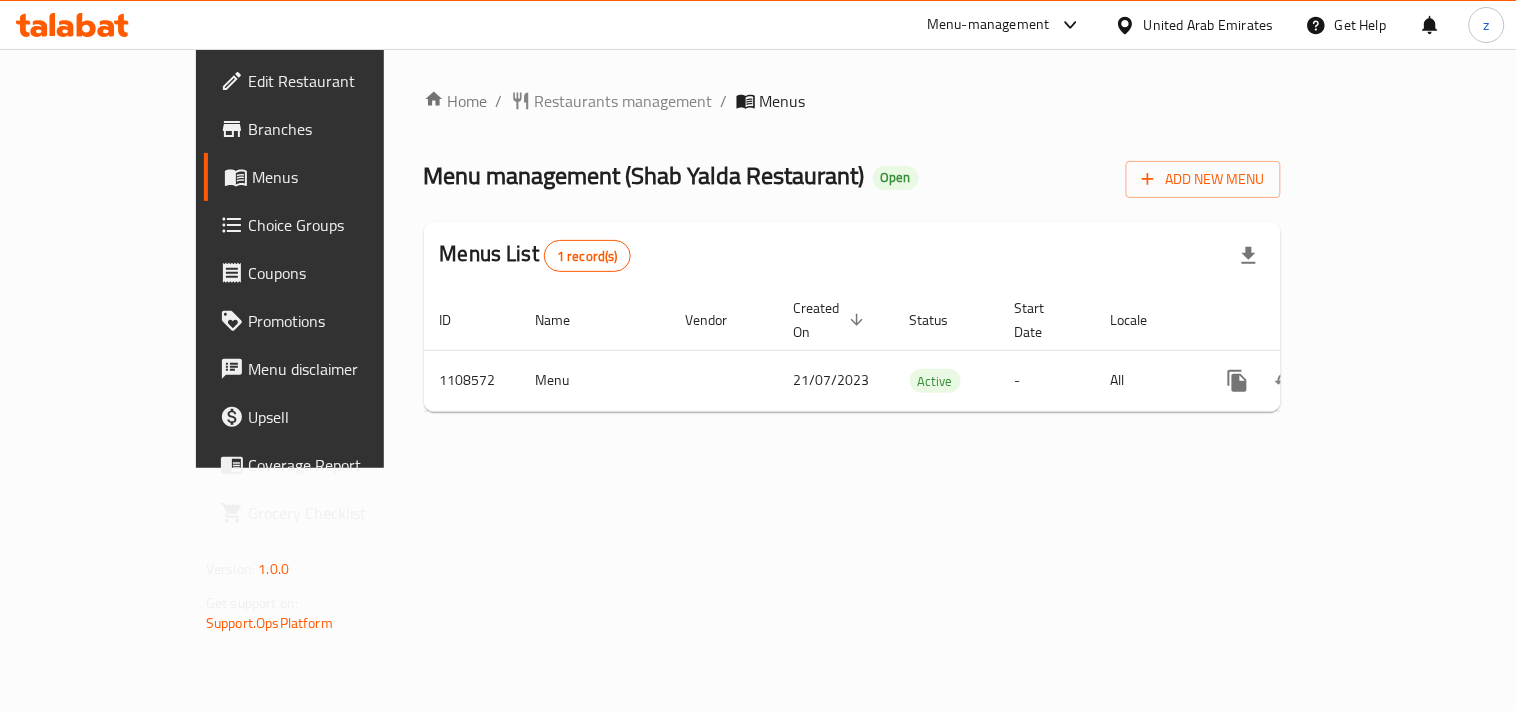 click on "Home / Restaurants management / Menus Menu management ( [BRAND] )  Open Add New Menu Menus List   1 record(s) ID Name Vendor Created On sorted descending Status Start Date Locale Actions 1108572 Menu [DATE] Active - All" at bounding box center (852, 258) 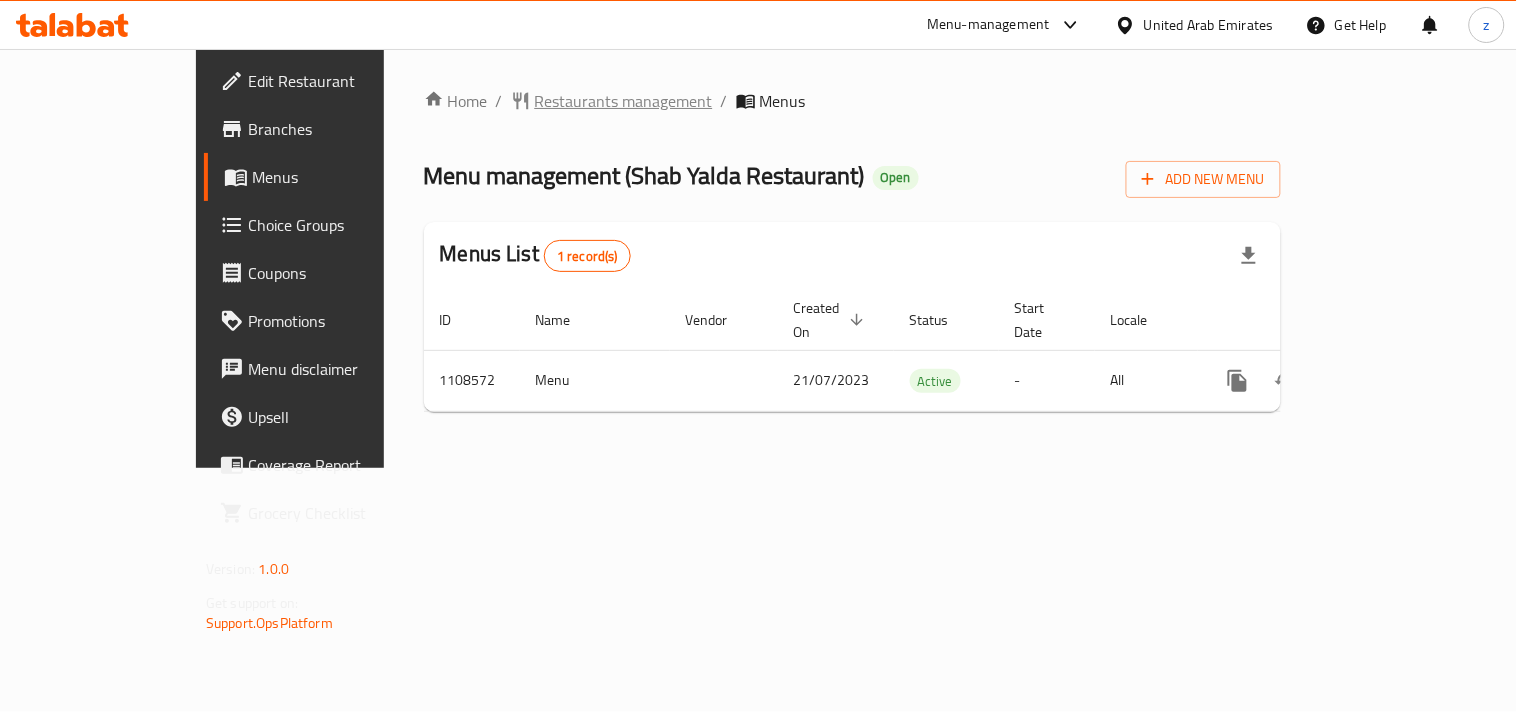 click on "Restaurants management" at bounding box center (624, 101) 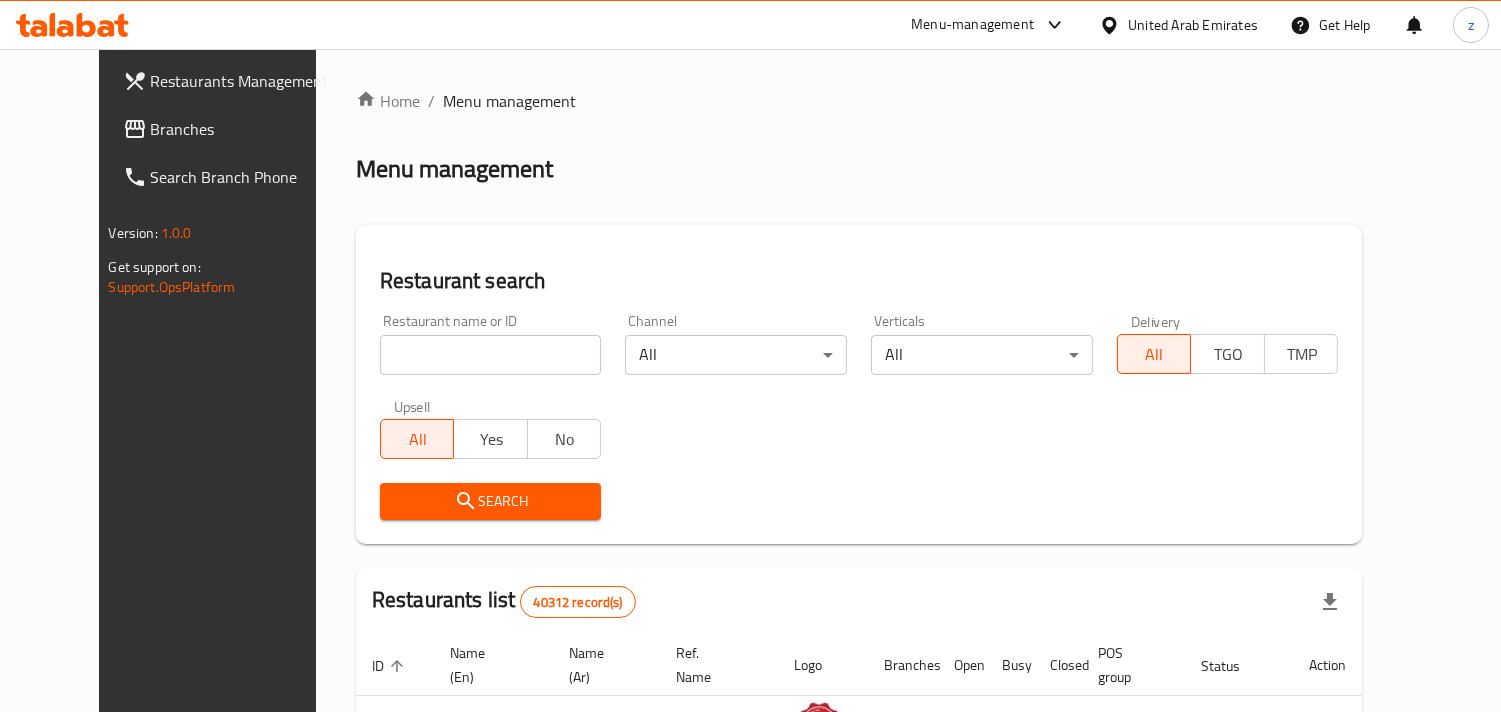 click on "Branches" at bounding box center (228, 129) 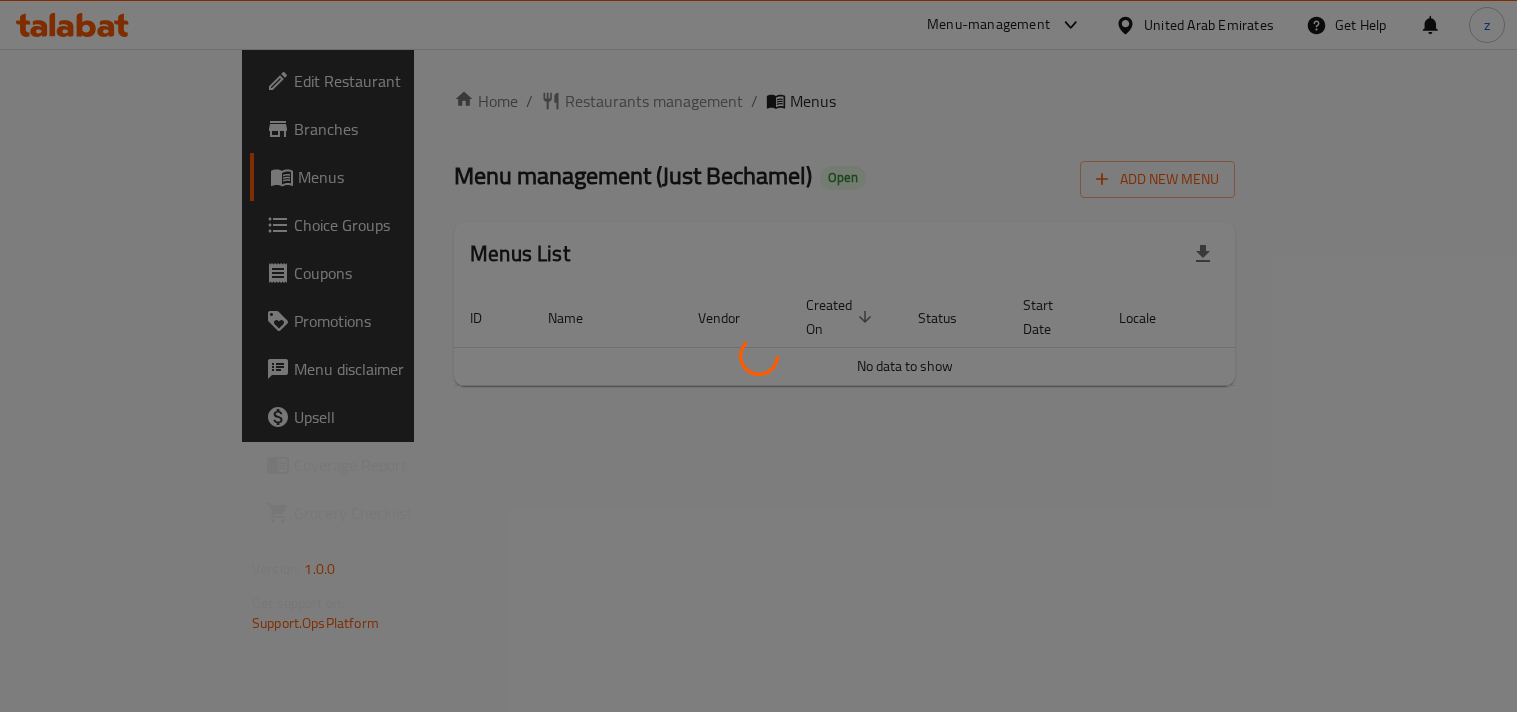 scroll, scrollTop: 0, scrollLeft: 0, axis: both 